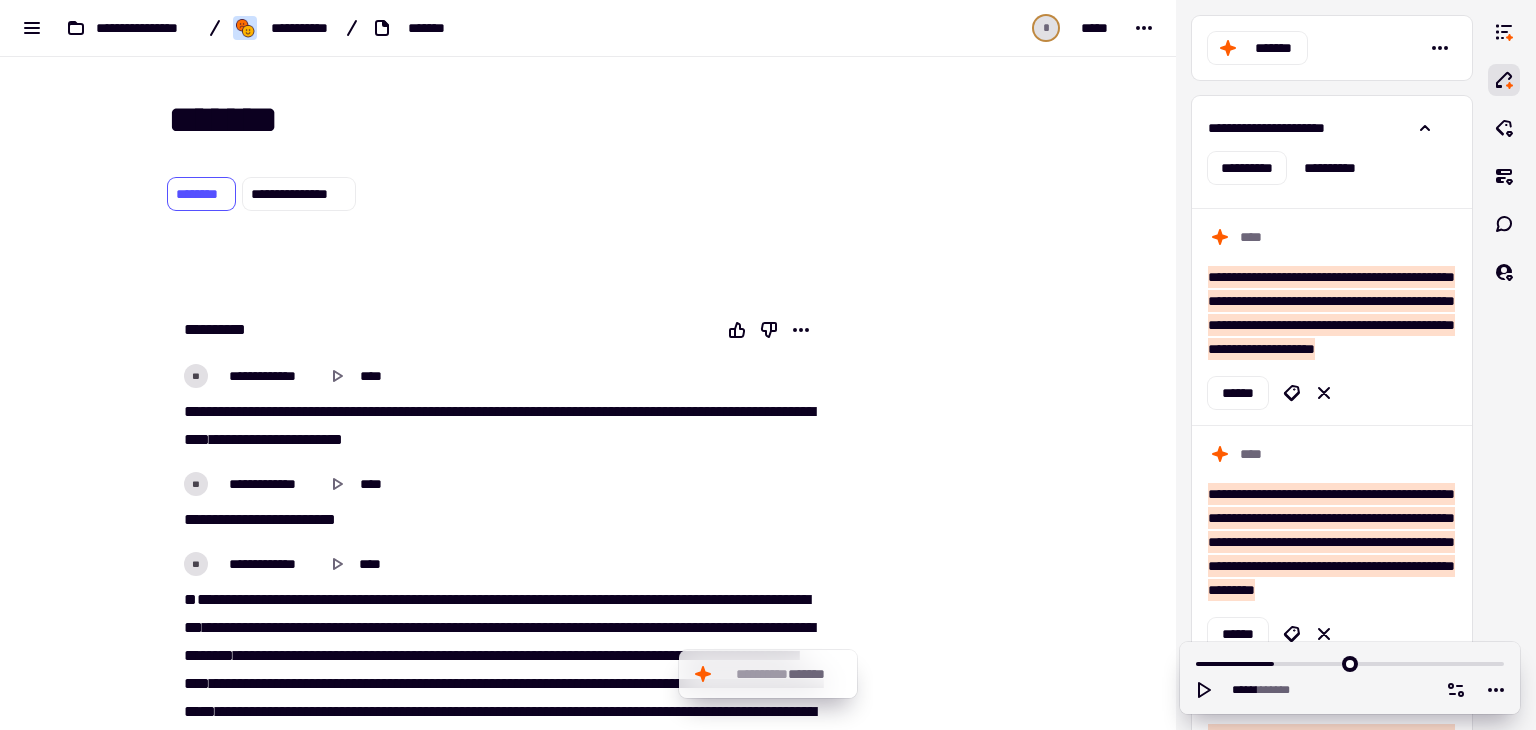scroll, scrollTop: 0, scrollLeft: 0, axis: both 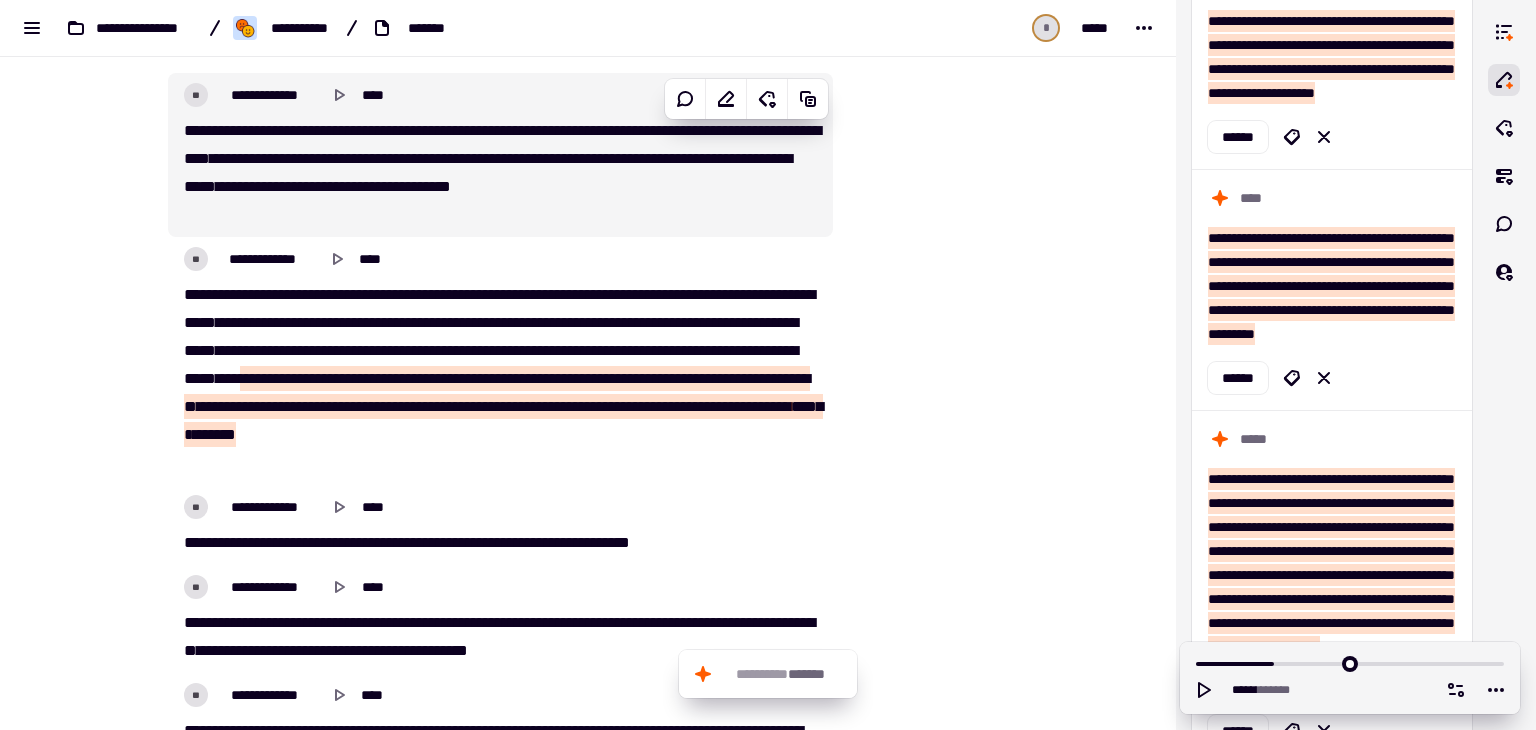 click at bounding box center [936, -983] 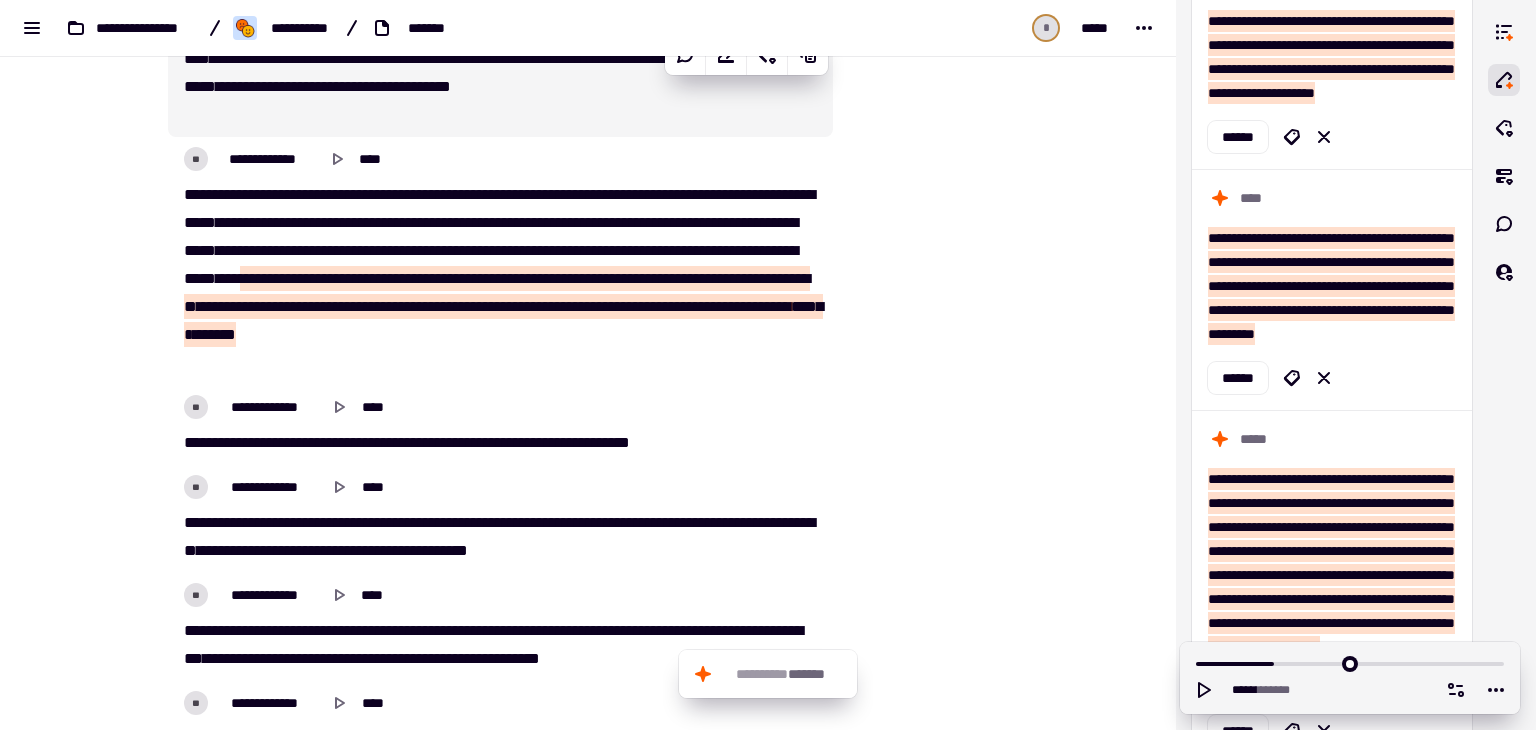 scroll, scrollTop: 3041, scrollLeft: 0, axis: vertical 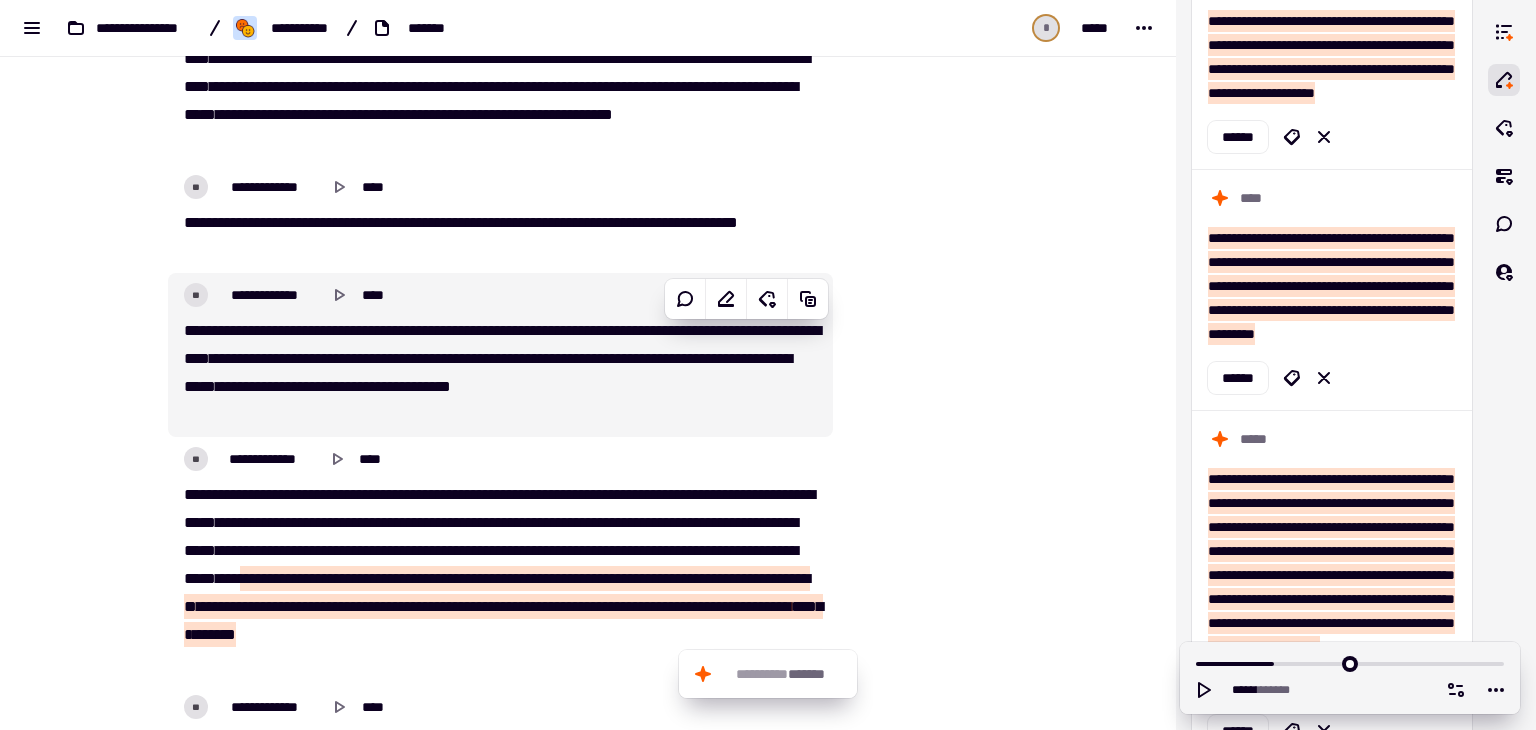 click at bounding box center [936, -783] 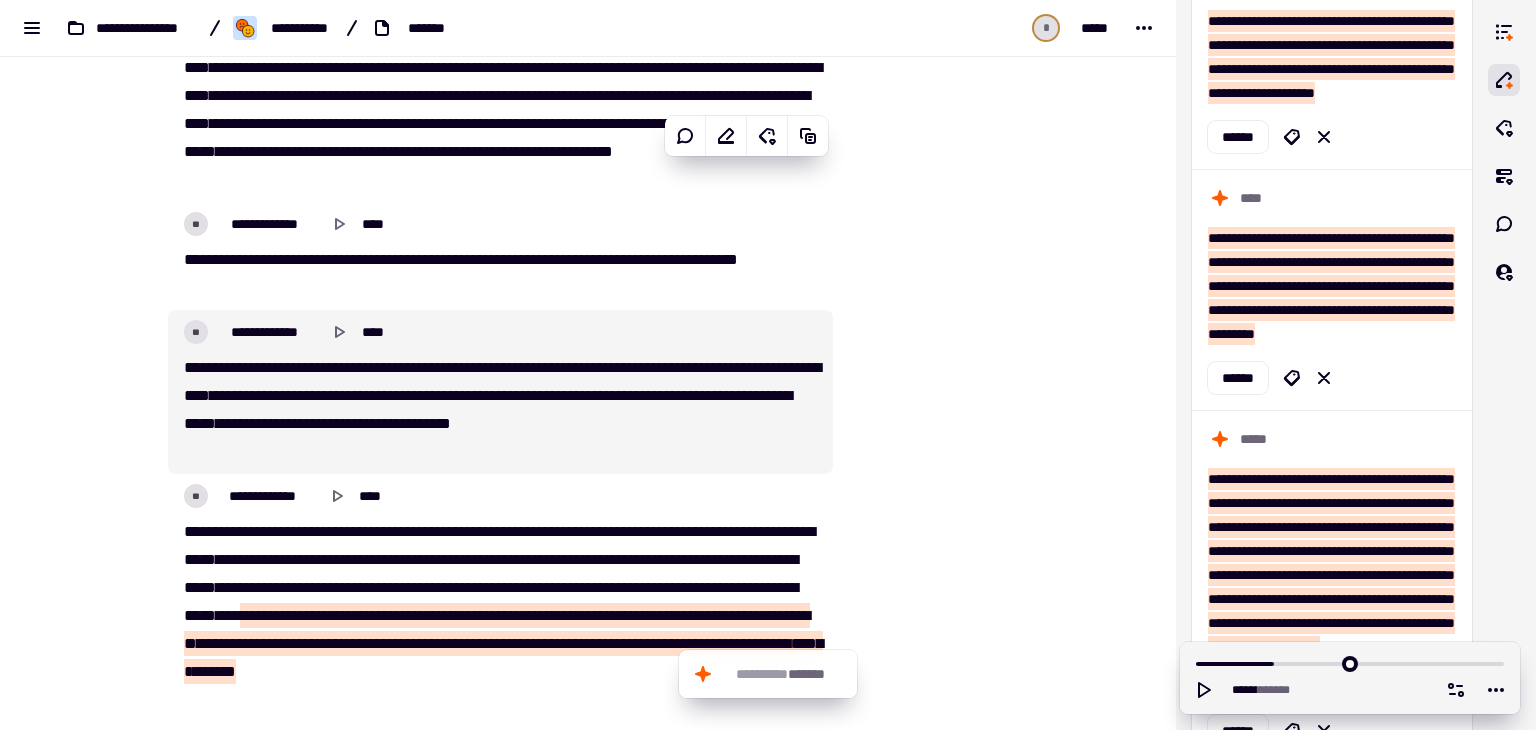 scroll, scrollTop: 5376, scrollLeft: 0, axis: vertical 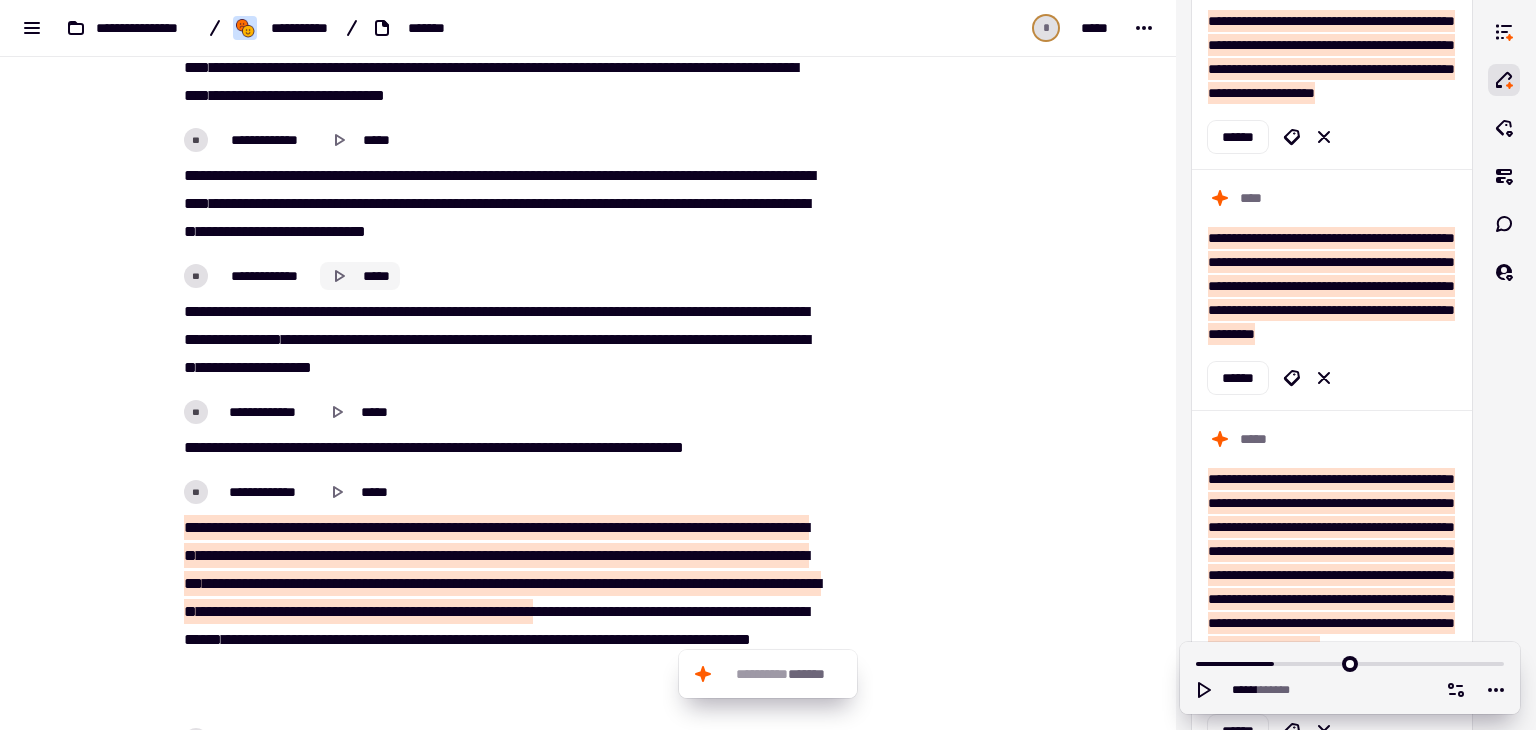 click 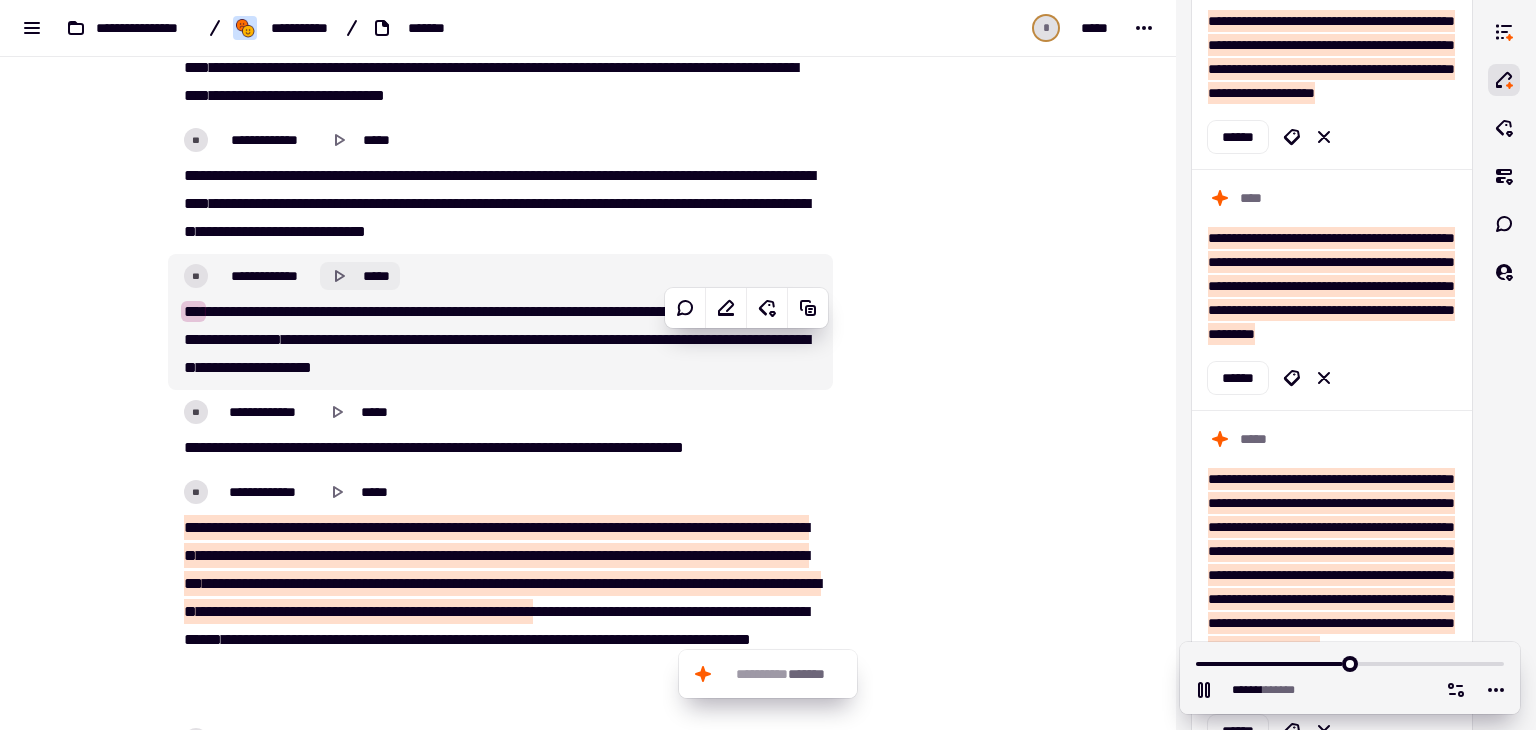 type on "*****" 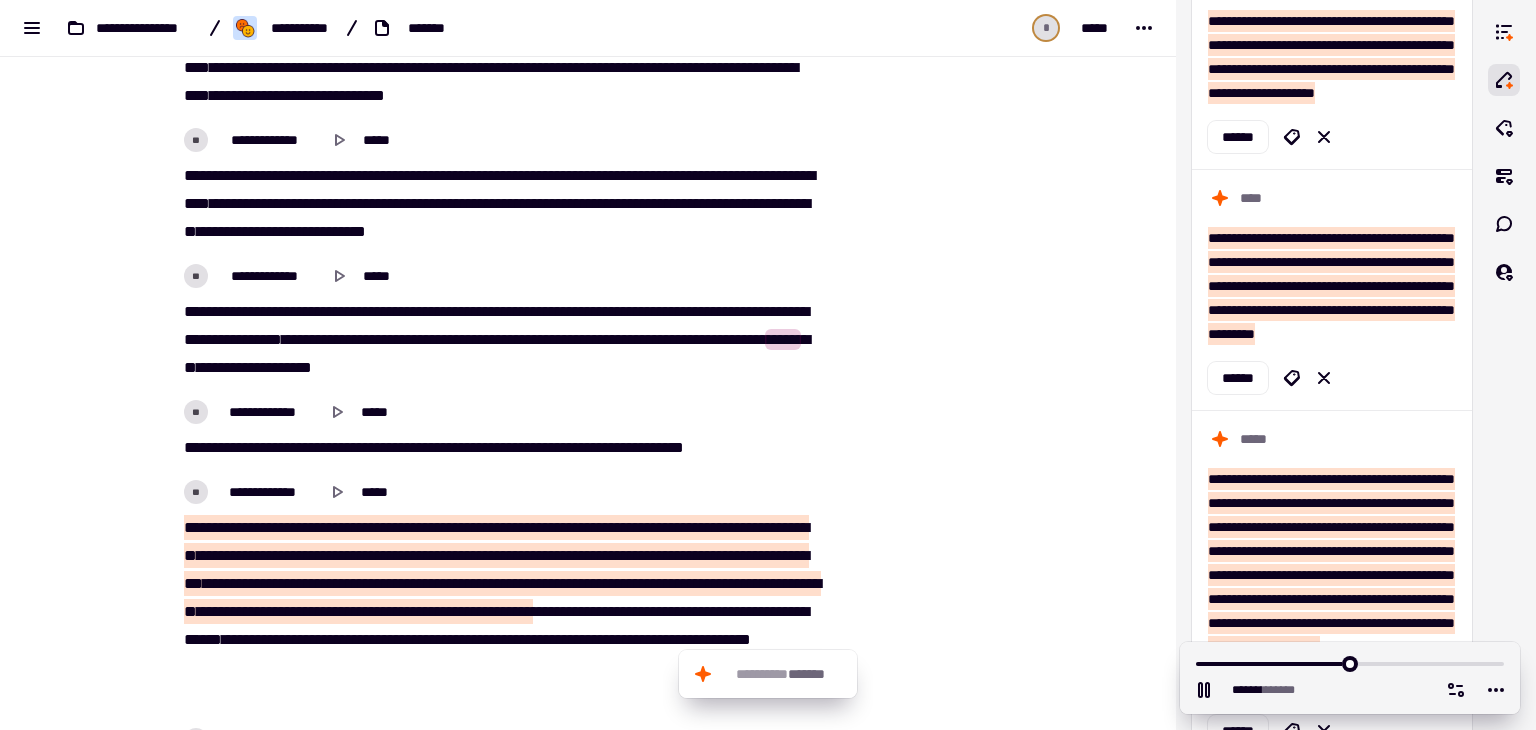 click at bounding box center (934, 169) 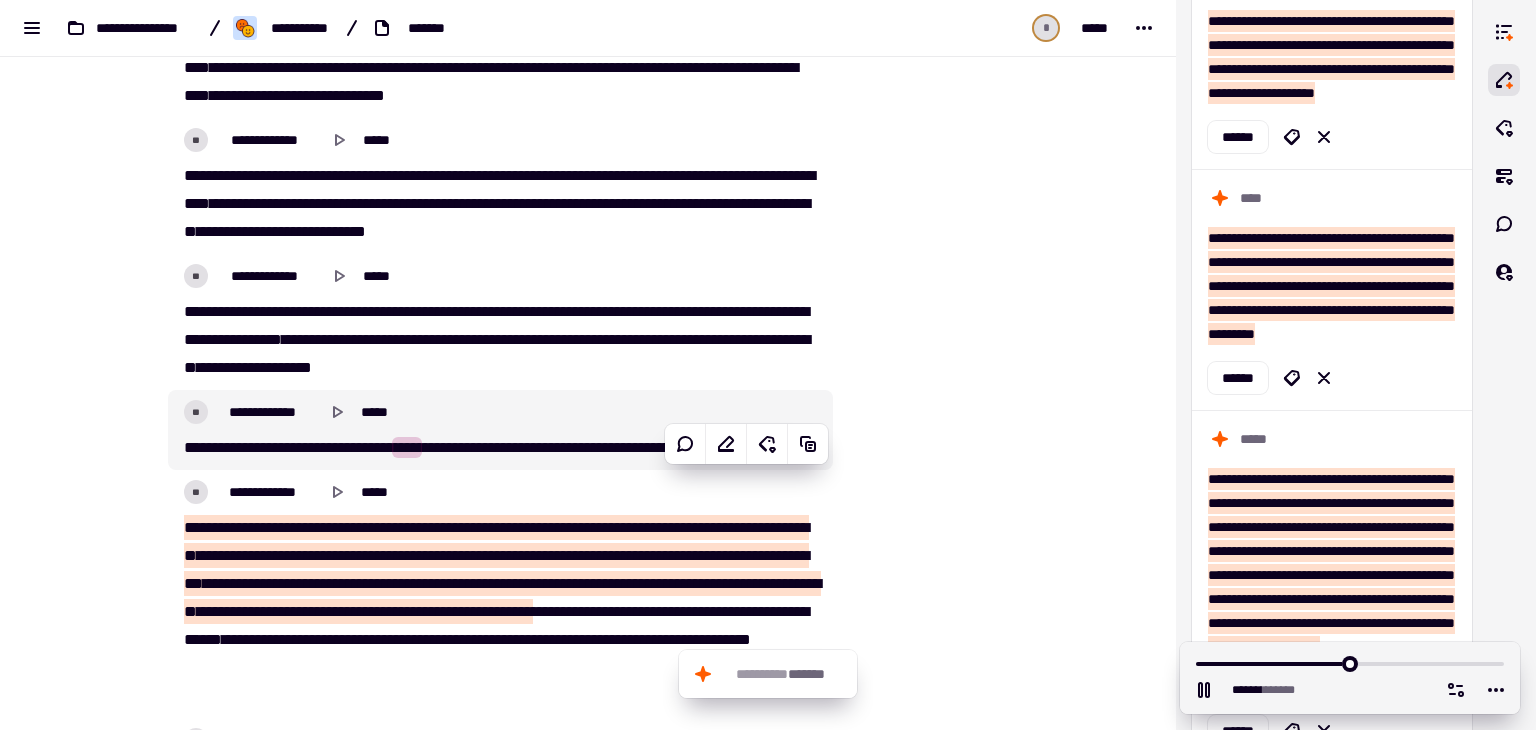 click on "** * ***   *****   ***   ***   **   ****   ****   **** * ***   *******   *****   ***   **   ****   *****   ***** *" at bounding box center [500, 448] 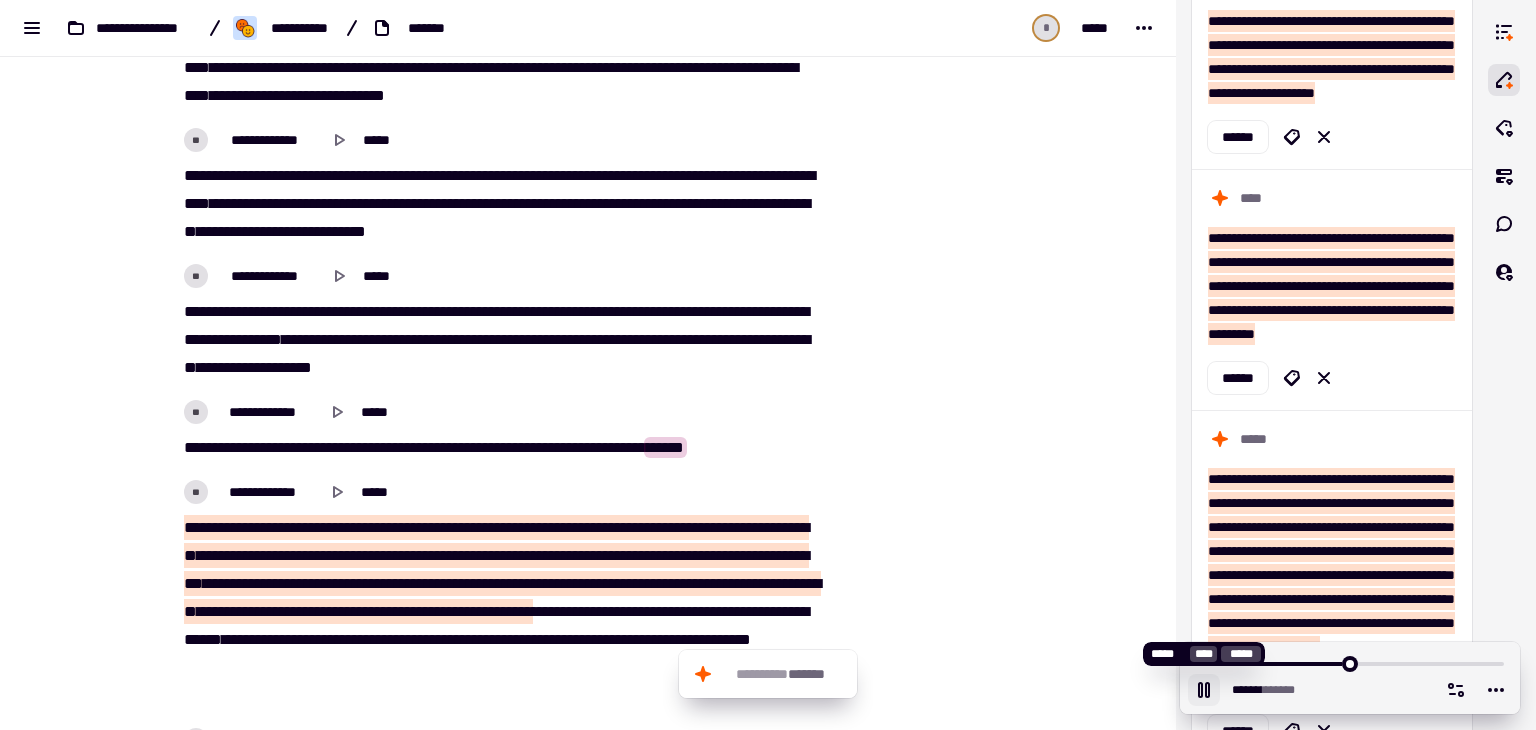 click 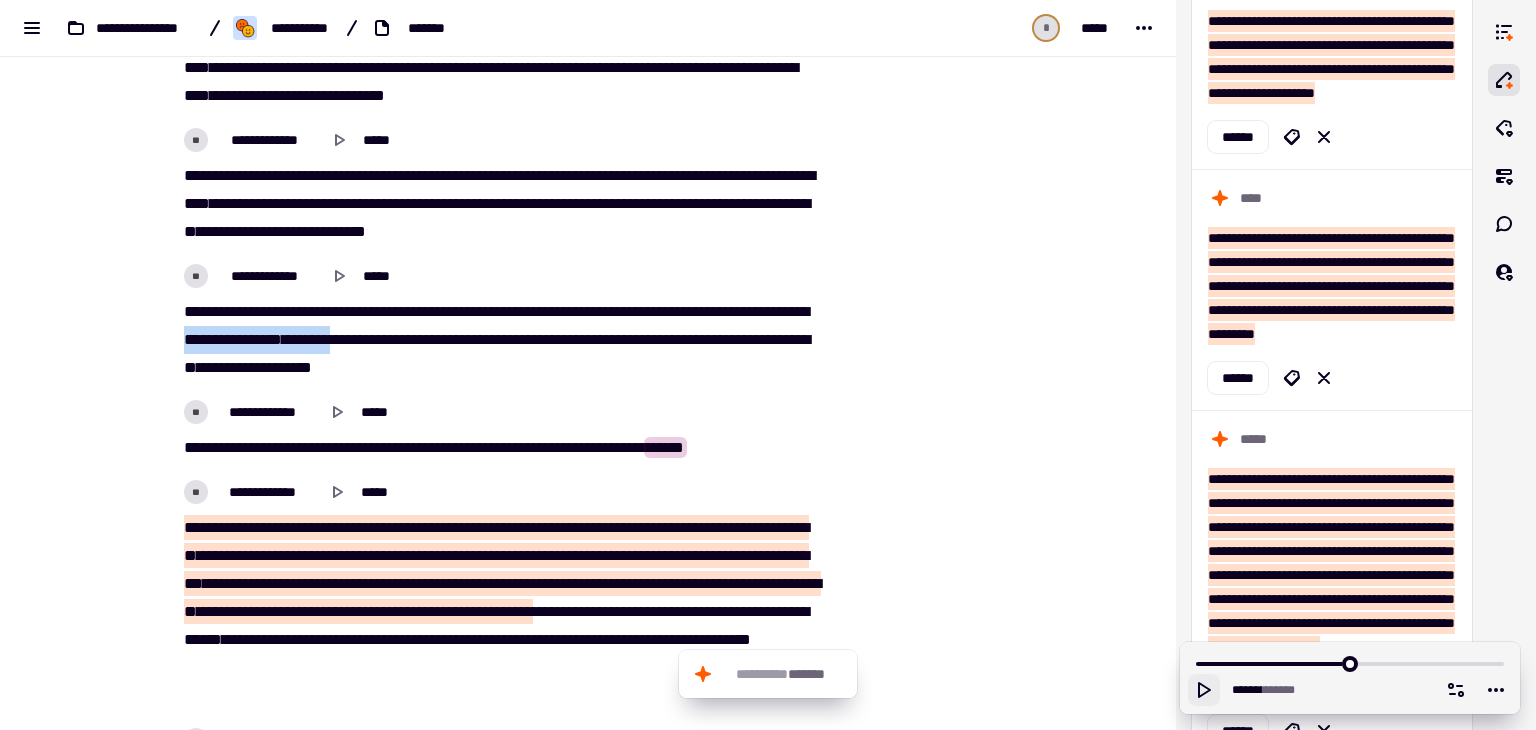 drag, startPoint x: 568, startPoint y: 369, endPoint x: 382, endPoint y: 368, distance: 186.00269 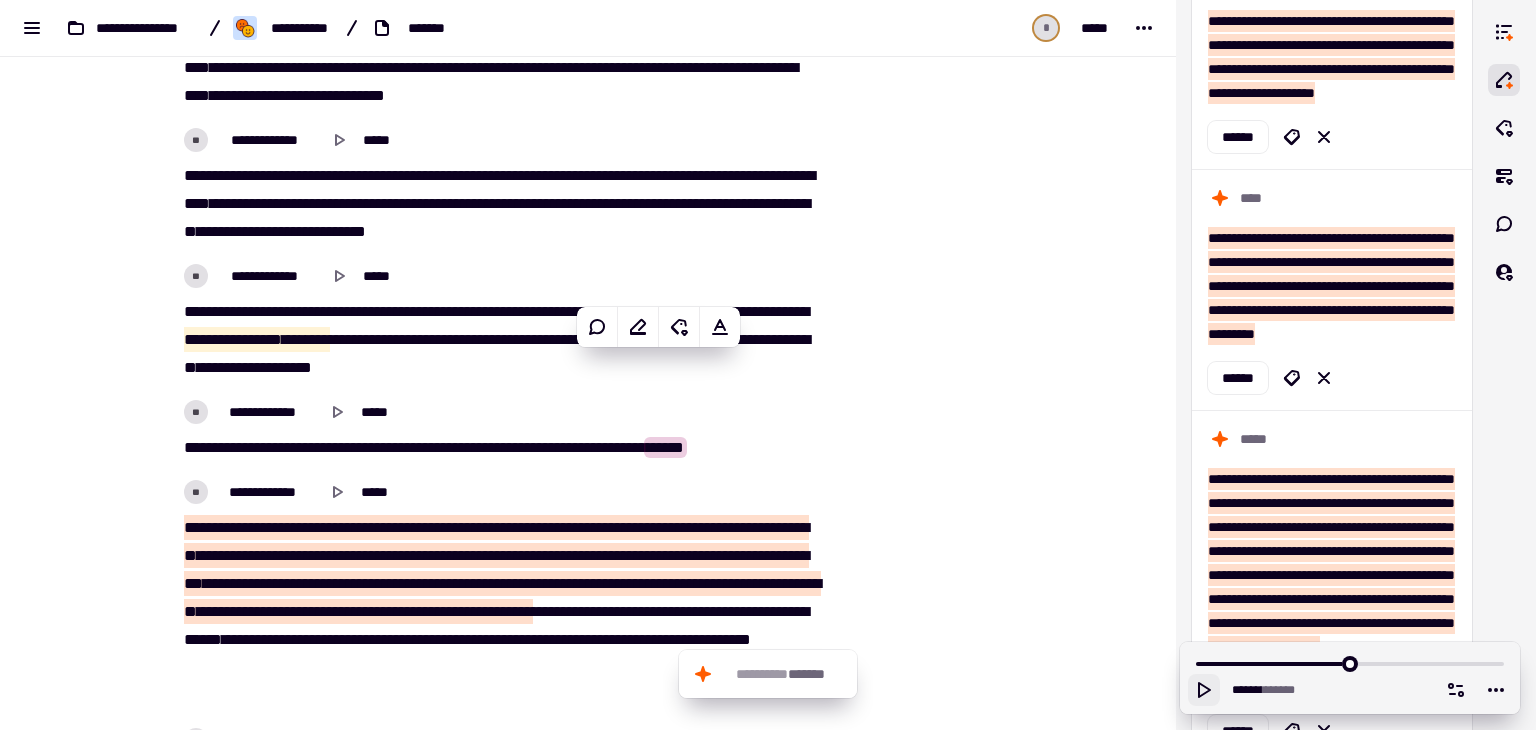 click at bounding box center [934, 169] 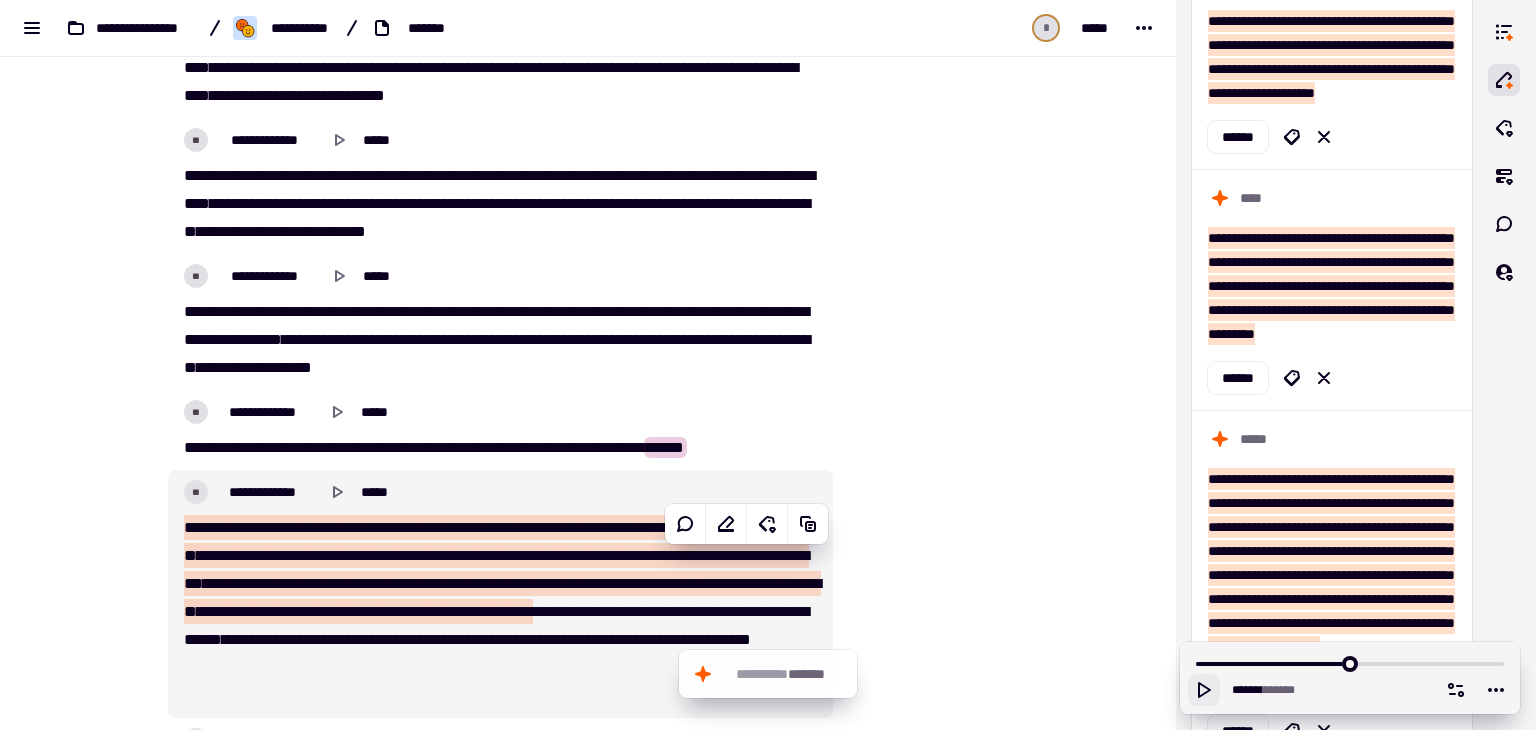 click on "***" at bounding box center (350, 527) 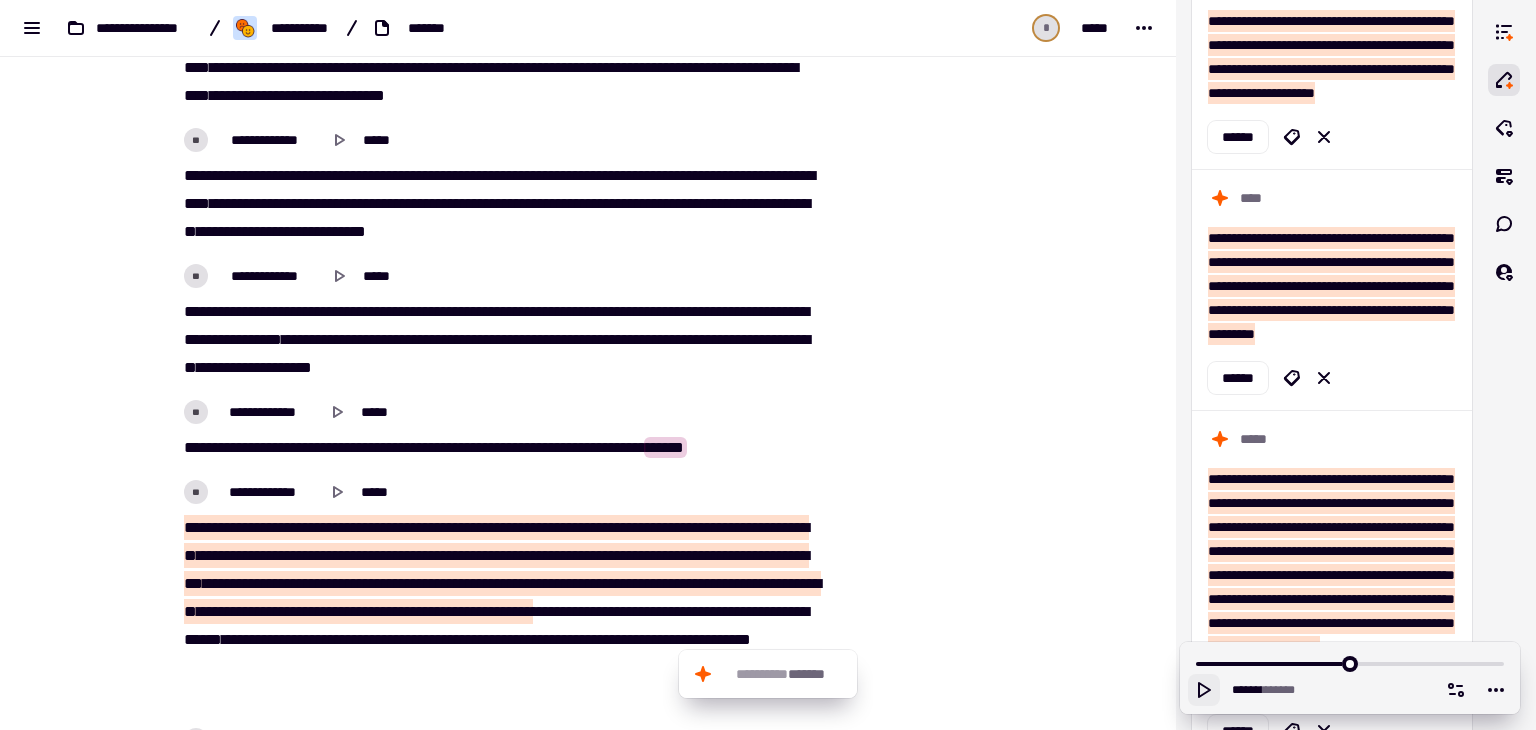 click 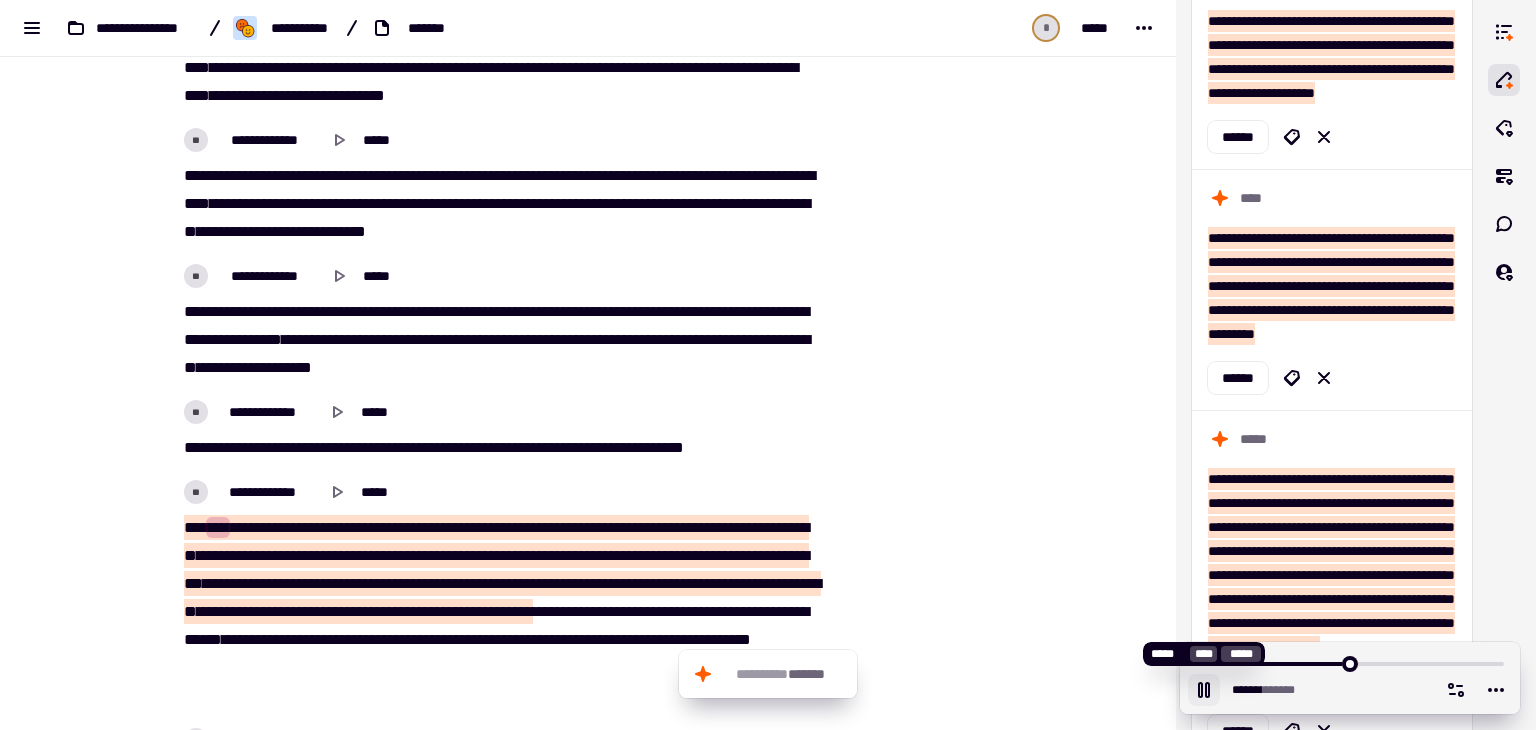click 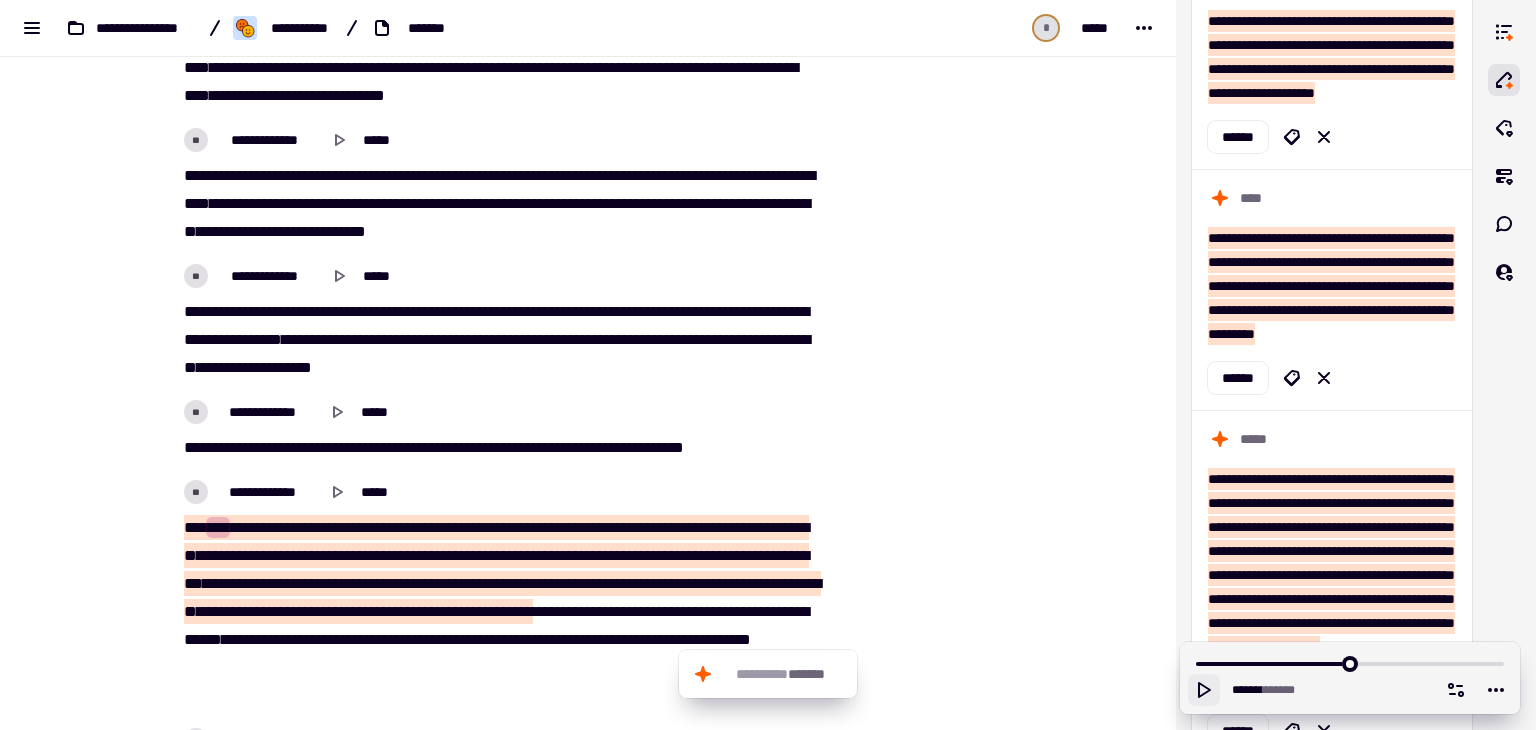 type 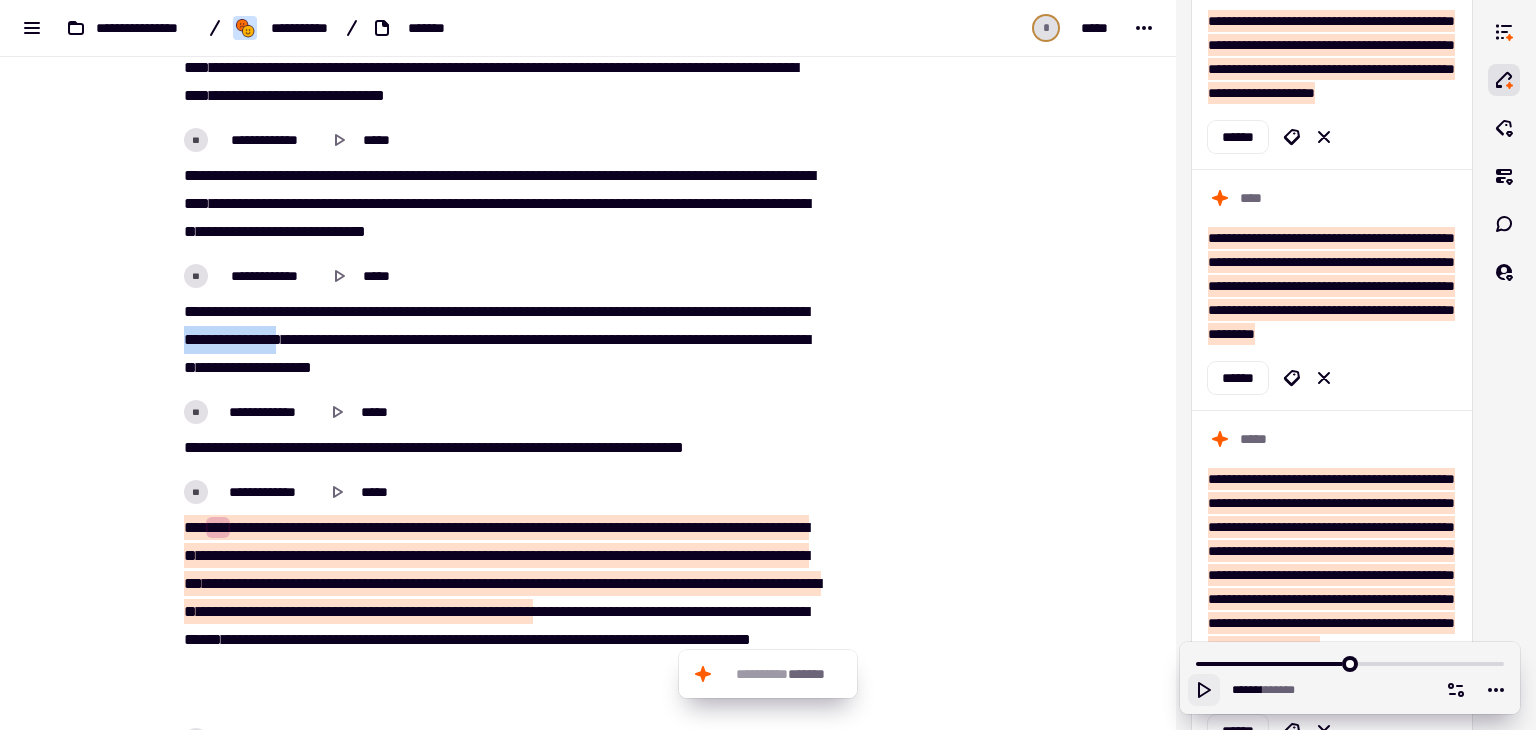 drag, startPoint x: 462, startPoint y: 368, endPoint x: 569, endPoint y: 365, distance: 107.042046 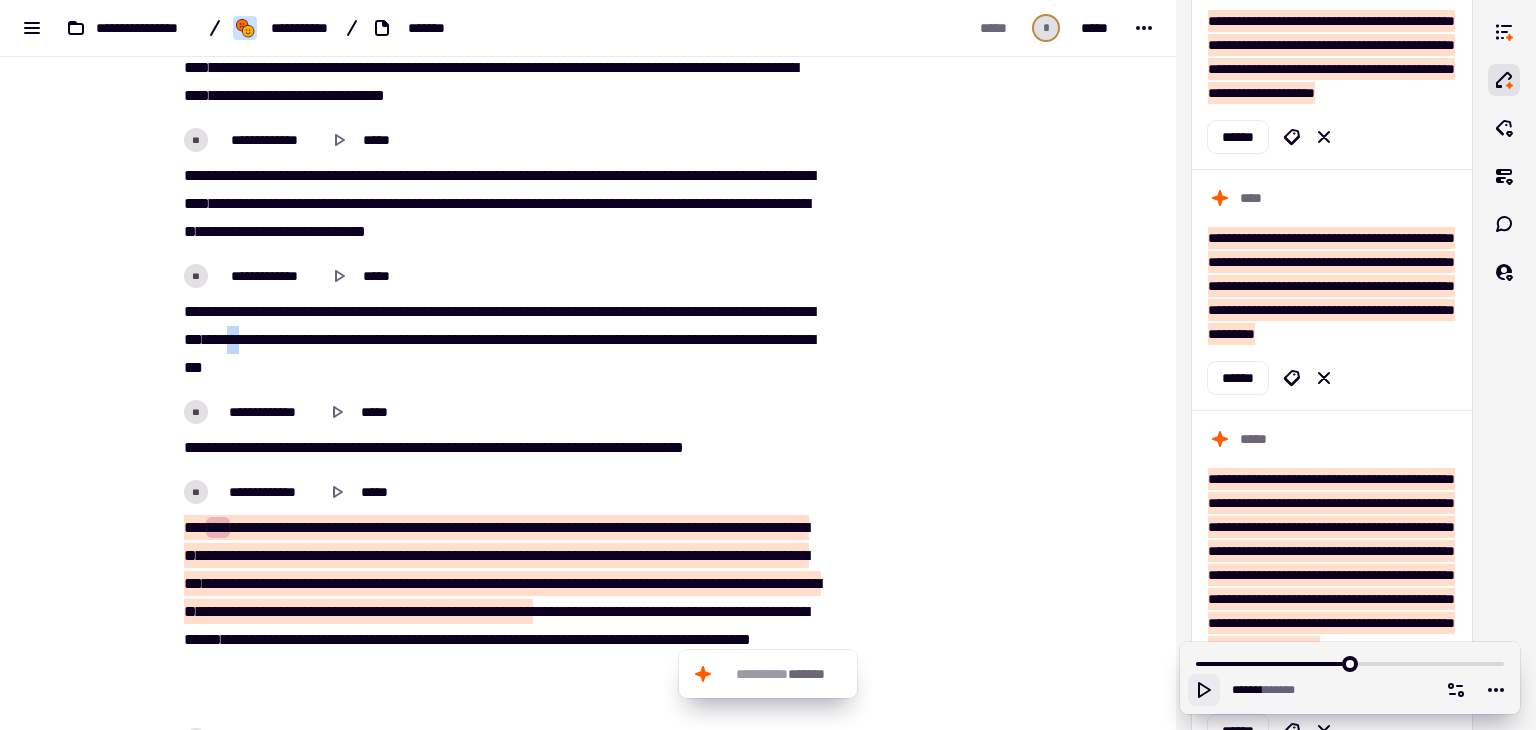 click on "***   **   ****   ****   *****   ***   **   ***** * ***   ****   **   **** * ***   *****   **   ******   **   ****   ****   *****   **   ******    ***   ****   **   ****   ****   *******   ****   ***** * *******   ******   *** * *******   ****   *****   ***** * **   ***   ****   ****   *** *" at bounding box center (500, 340) 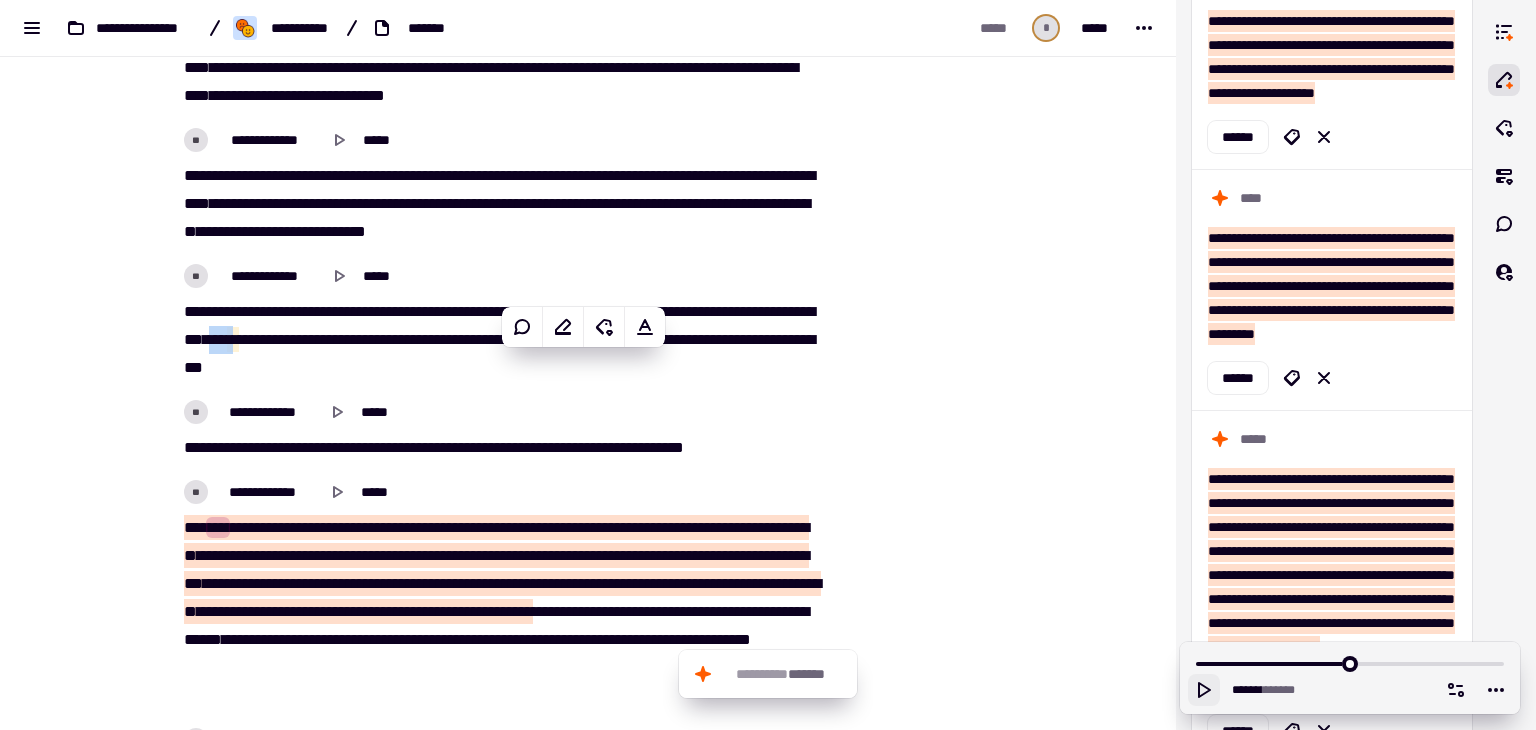 type on "*****" 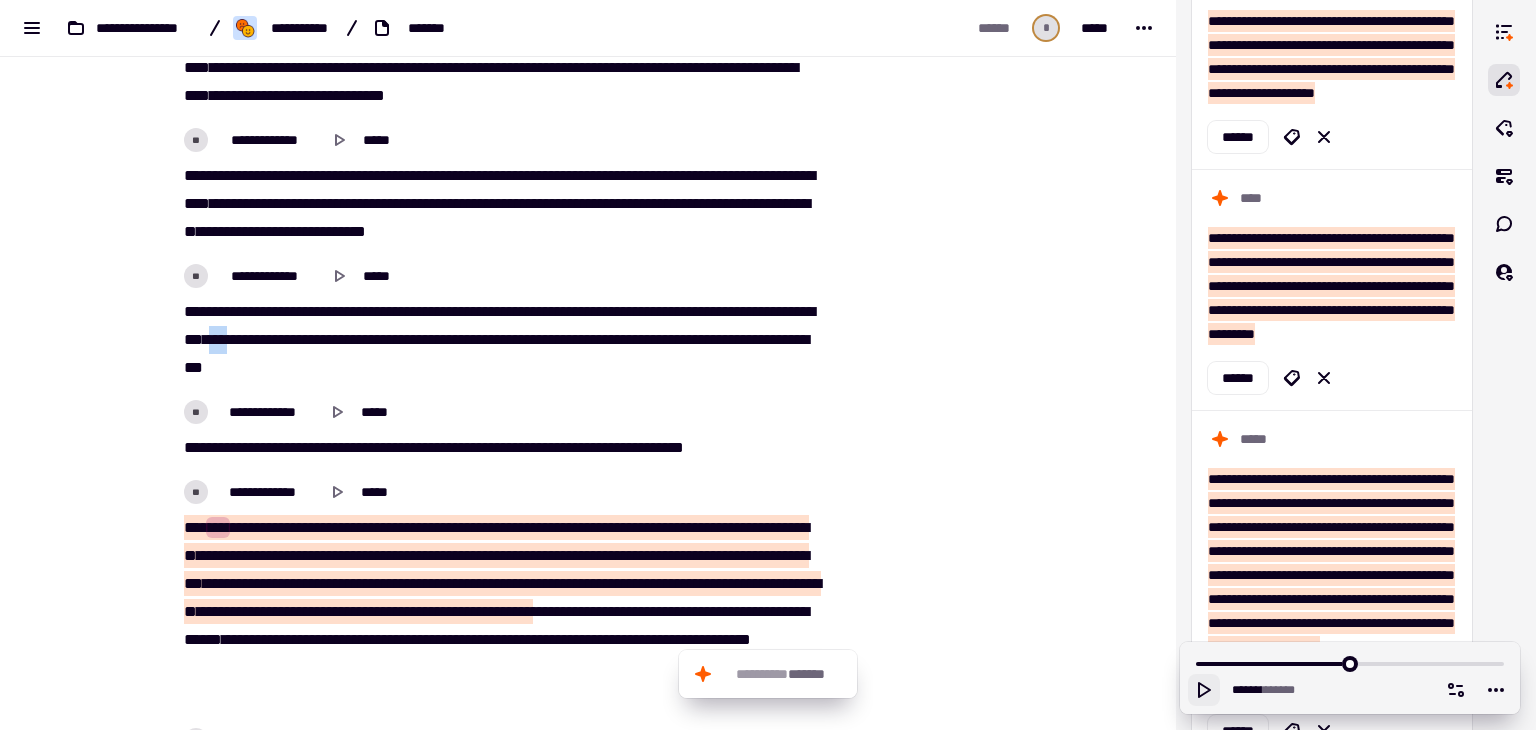 type 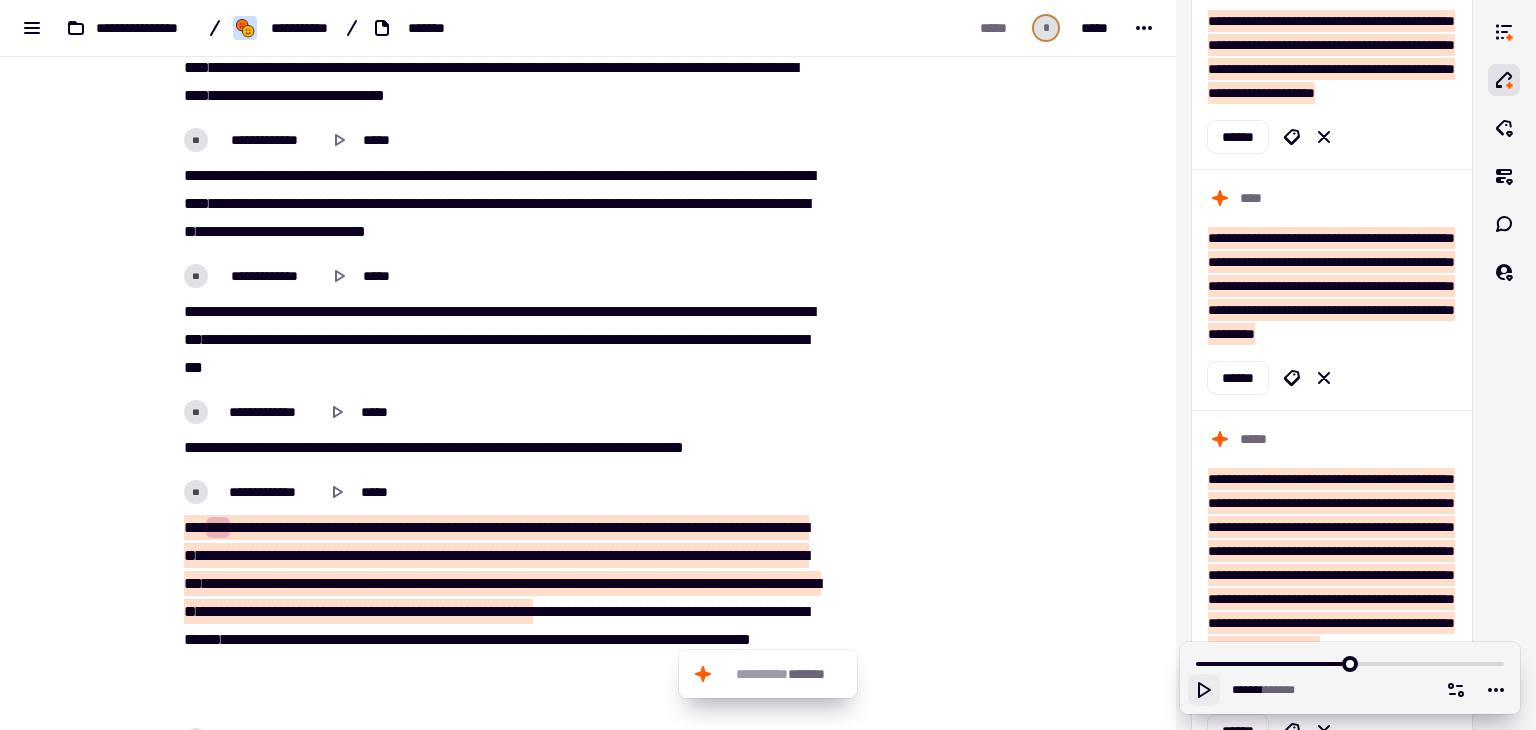 click on "***   **   ****   ****   *****   ***   **   ***** * ***   ****   **   **** * ***   *****   **   ******   **   ****   ****   *****   **   ******    ***   *** **   ****   ****   *******   ****   ***** * *******   ******   *** * *******   ****   *****   ***** * **   ***   ****   ****   *** *" at bounding box center [500, 340] 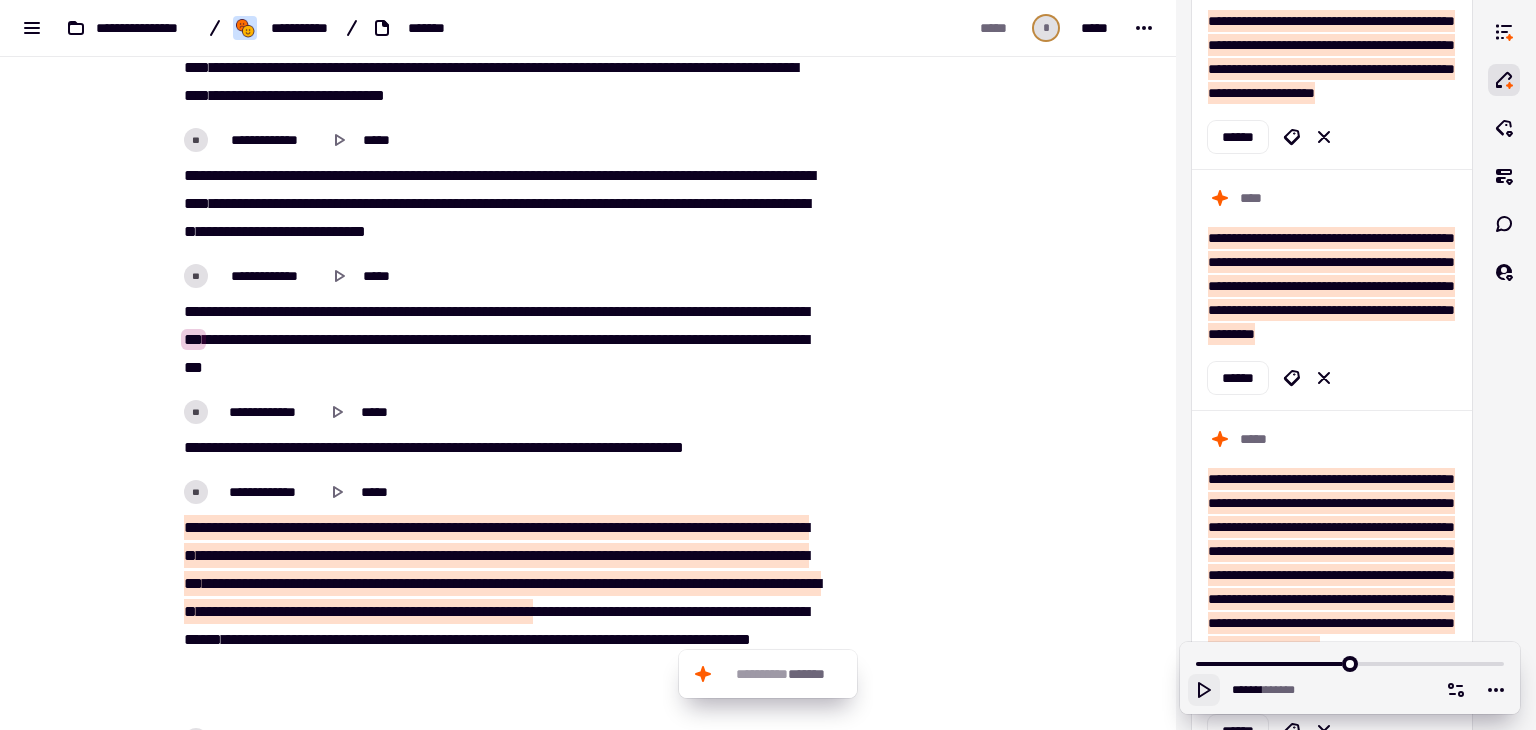 click on "***   **   ****   ****   *****   ***   **   ***** * ***   ****   **   **** * ***   *****   **   ******   **   ****   ****   *****   **   ******   ***   *** **   ****   ****   *******   ****   ***** * *******   ******   *** * *******   ****   *****   ***** * **   ***   ****   ****   *** *" at bounding box center (500, 340) 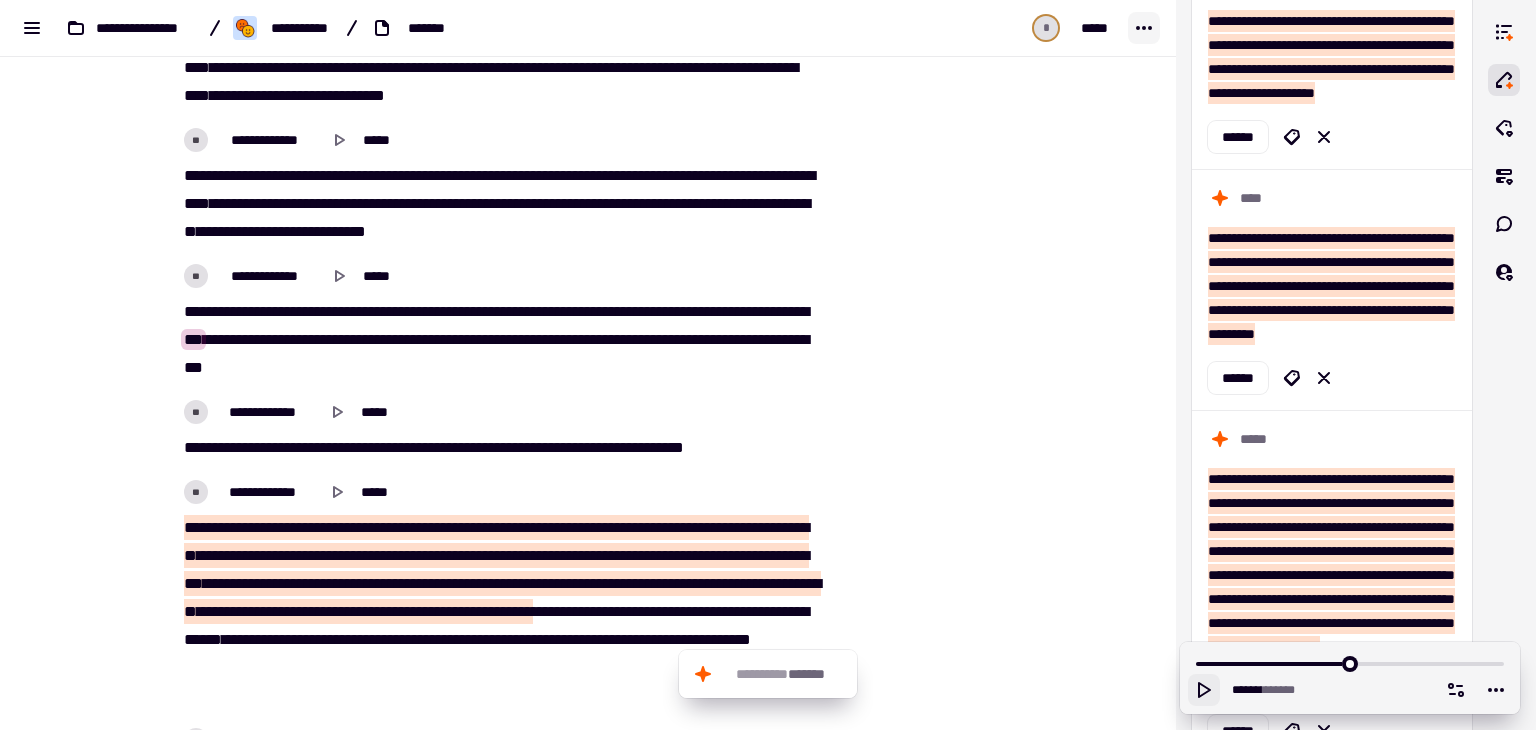 click 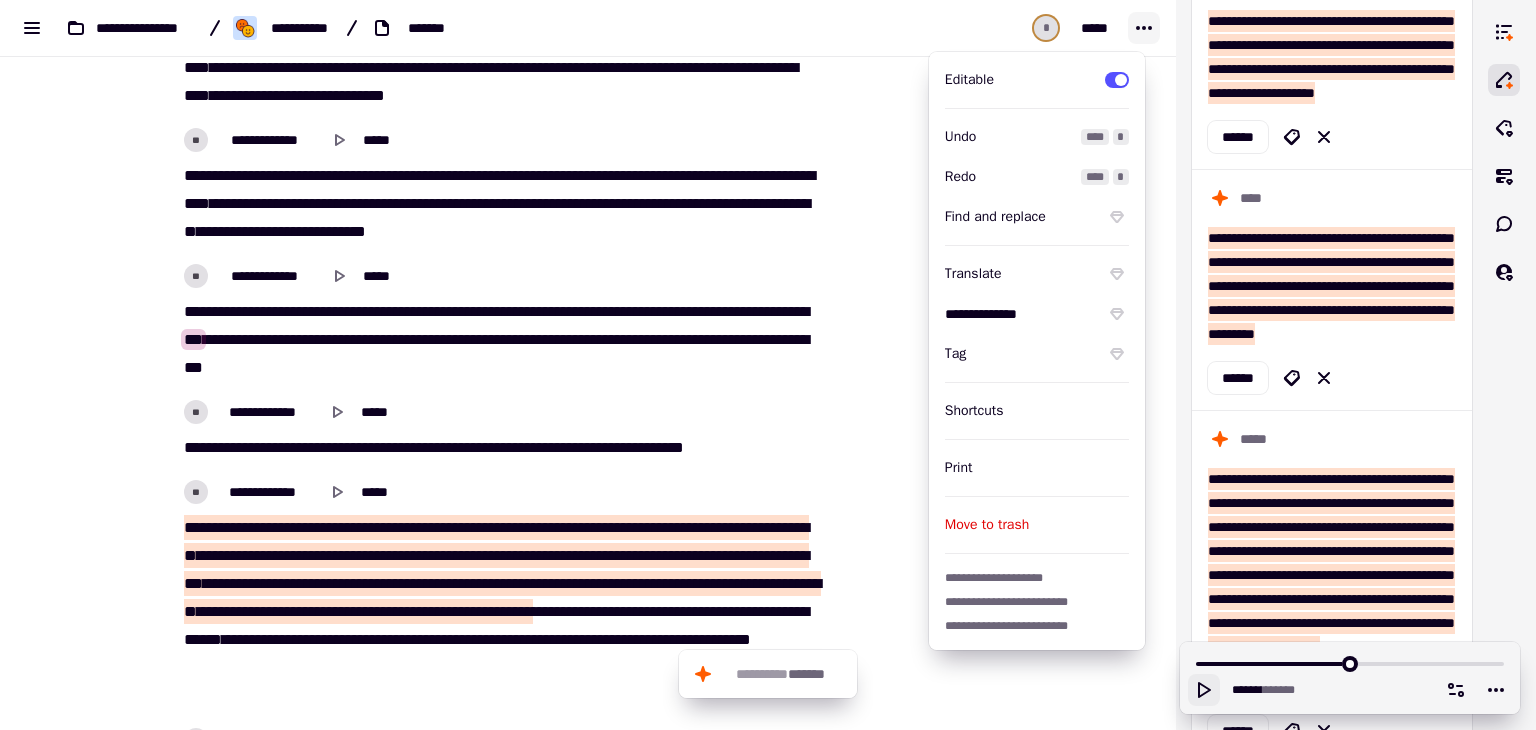 click 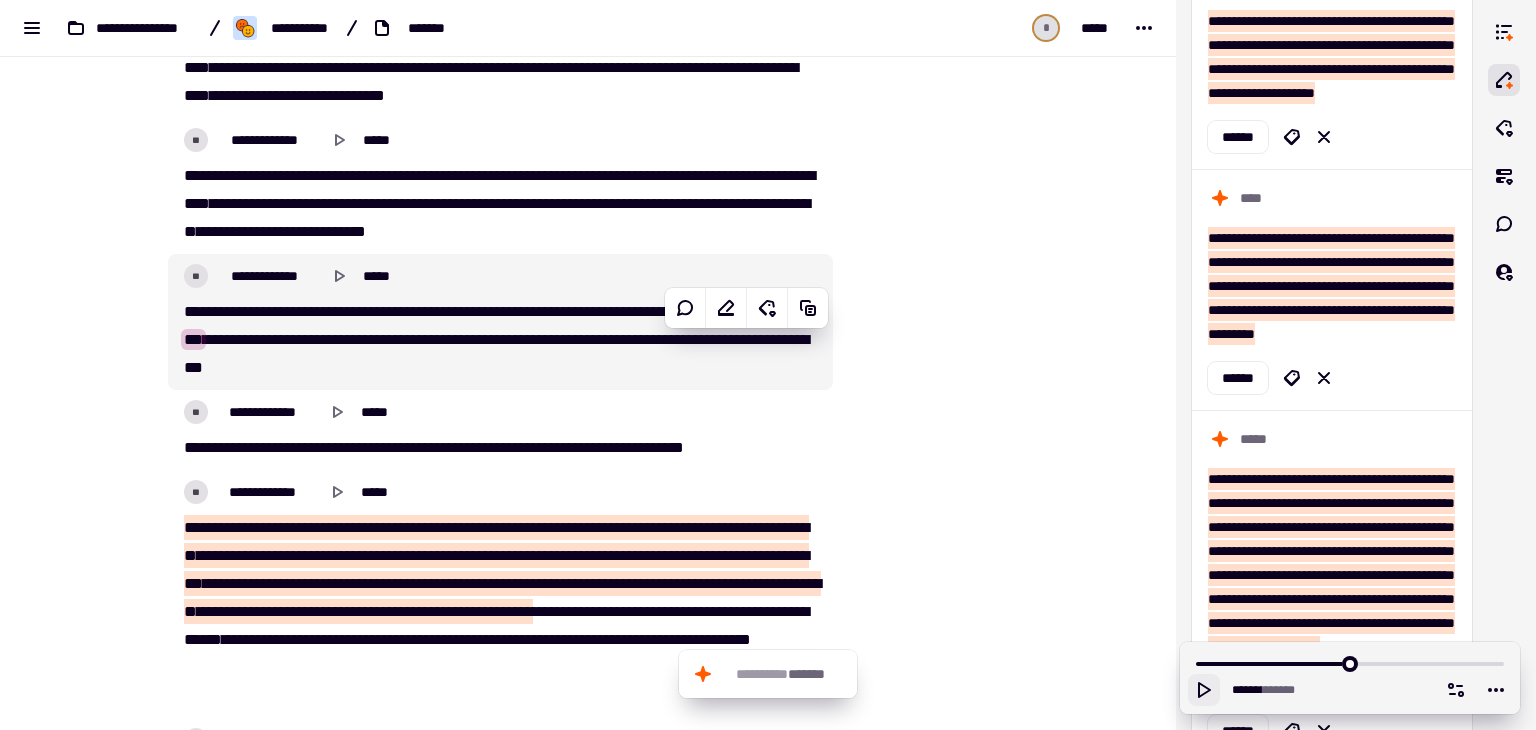 click on "***" at bounding box center [193, 339] 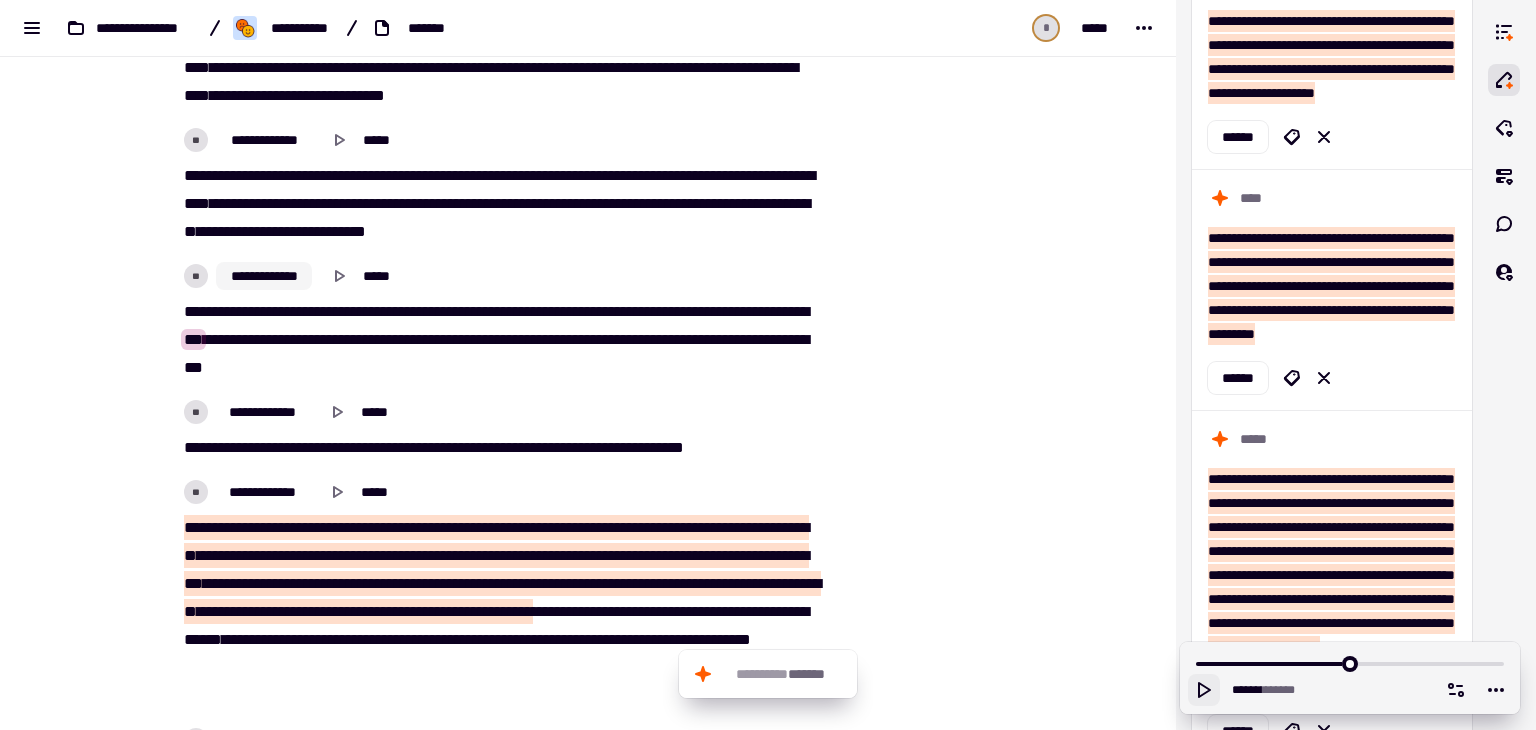click on "**********" 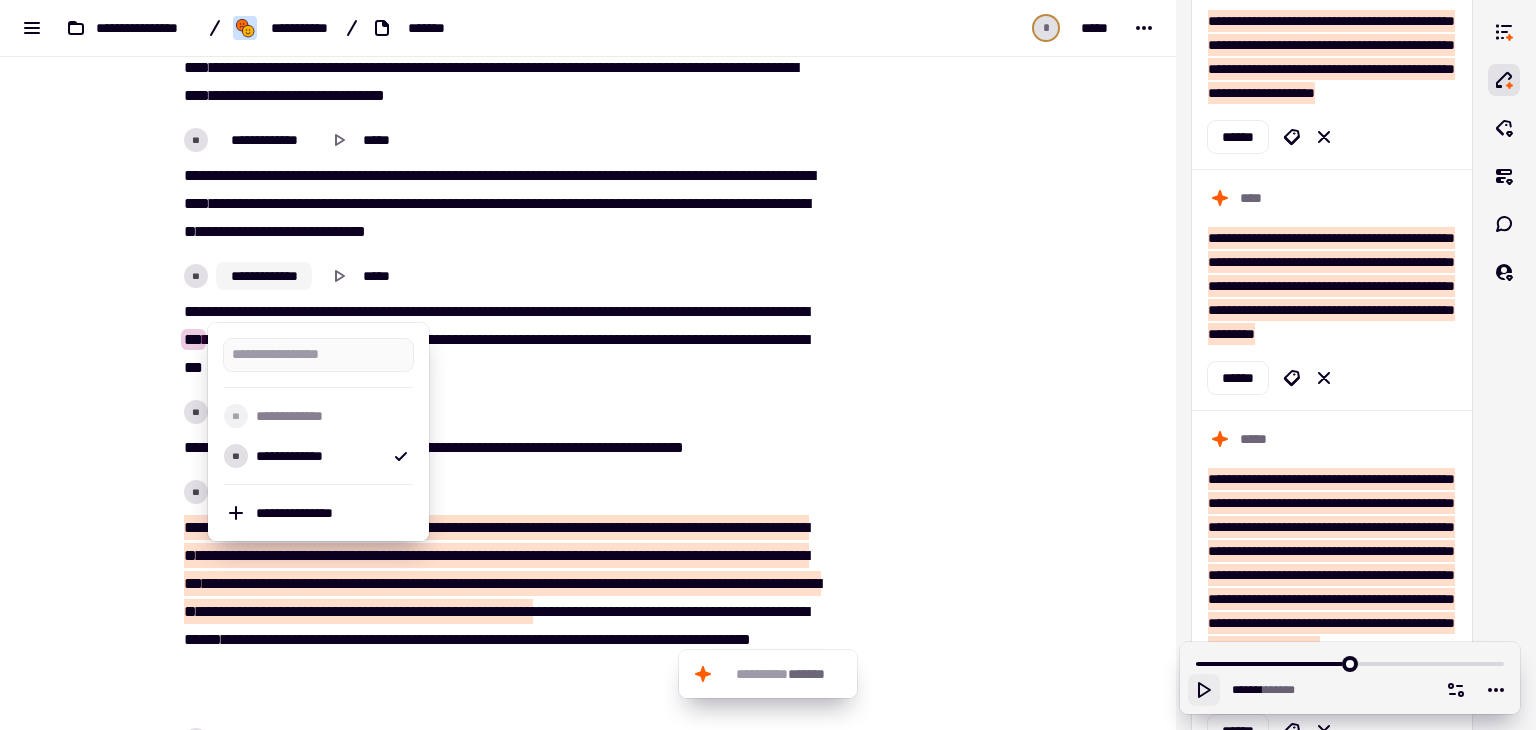 click on "**********" 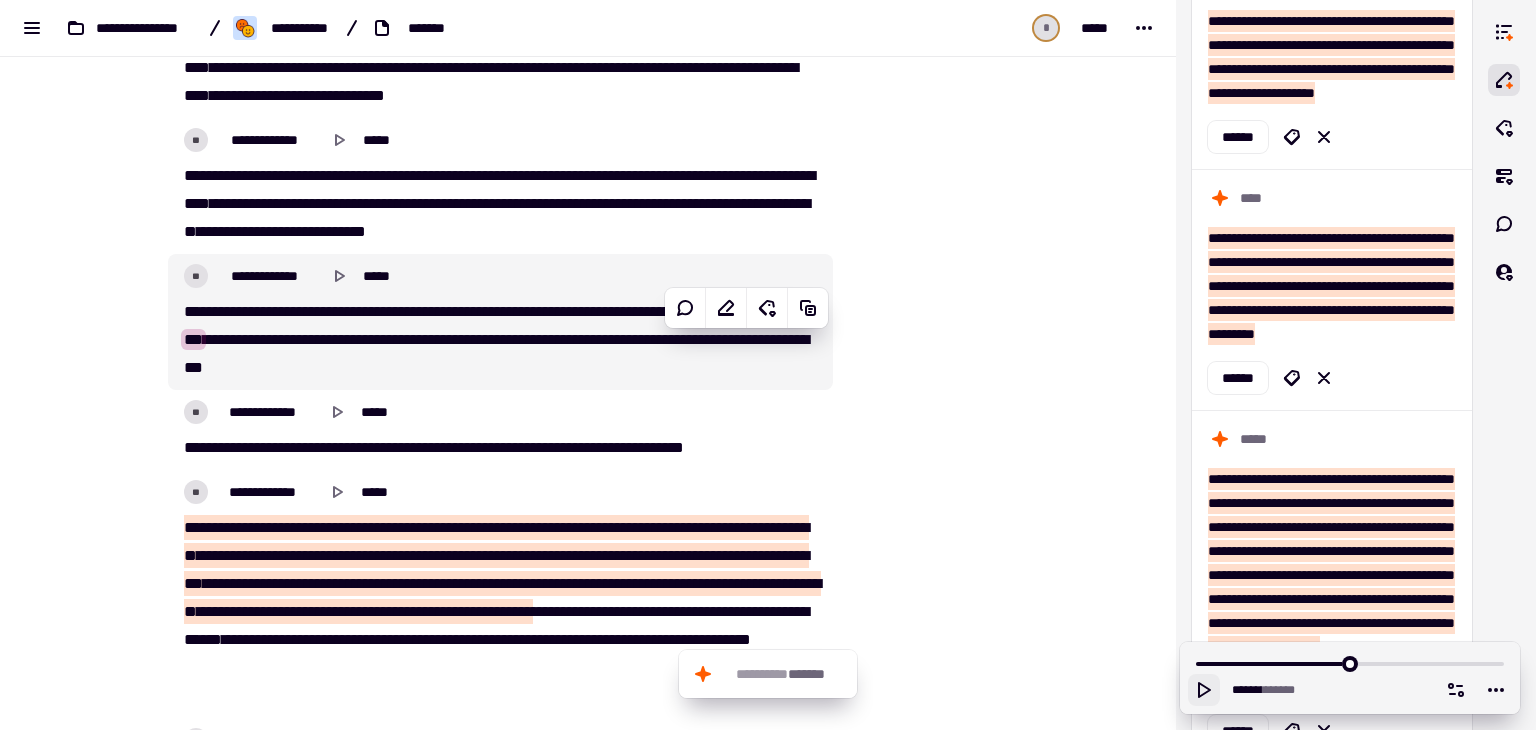 click on "**" at bounding box center (196, 276) 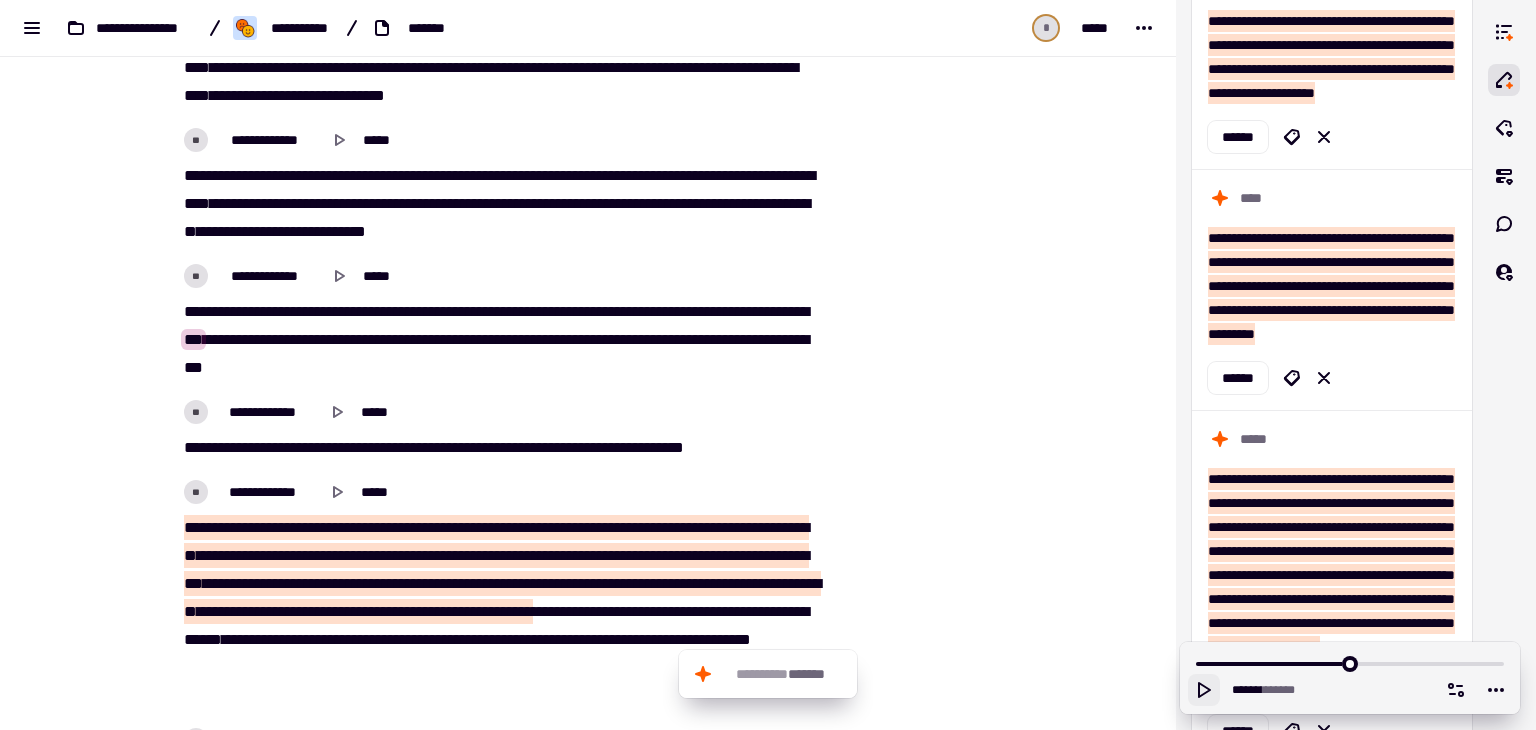 click on "**" at bounding box center (196, 276) 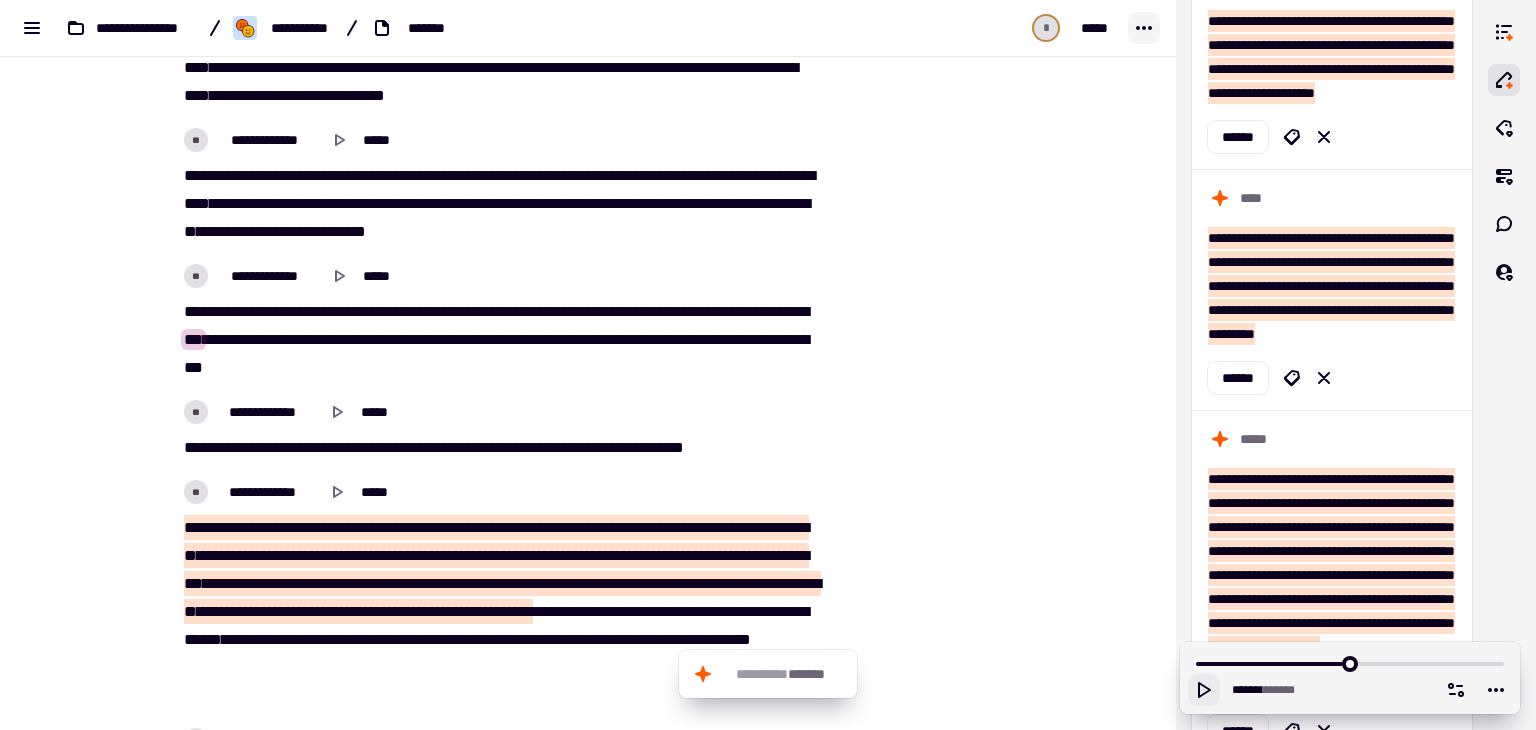 click 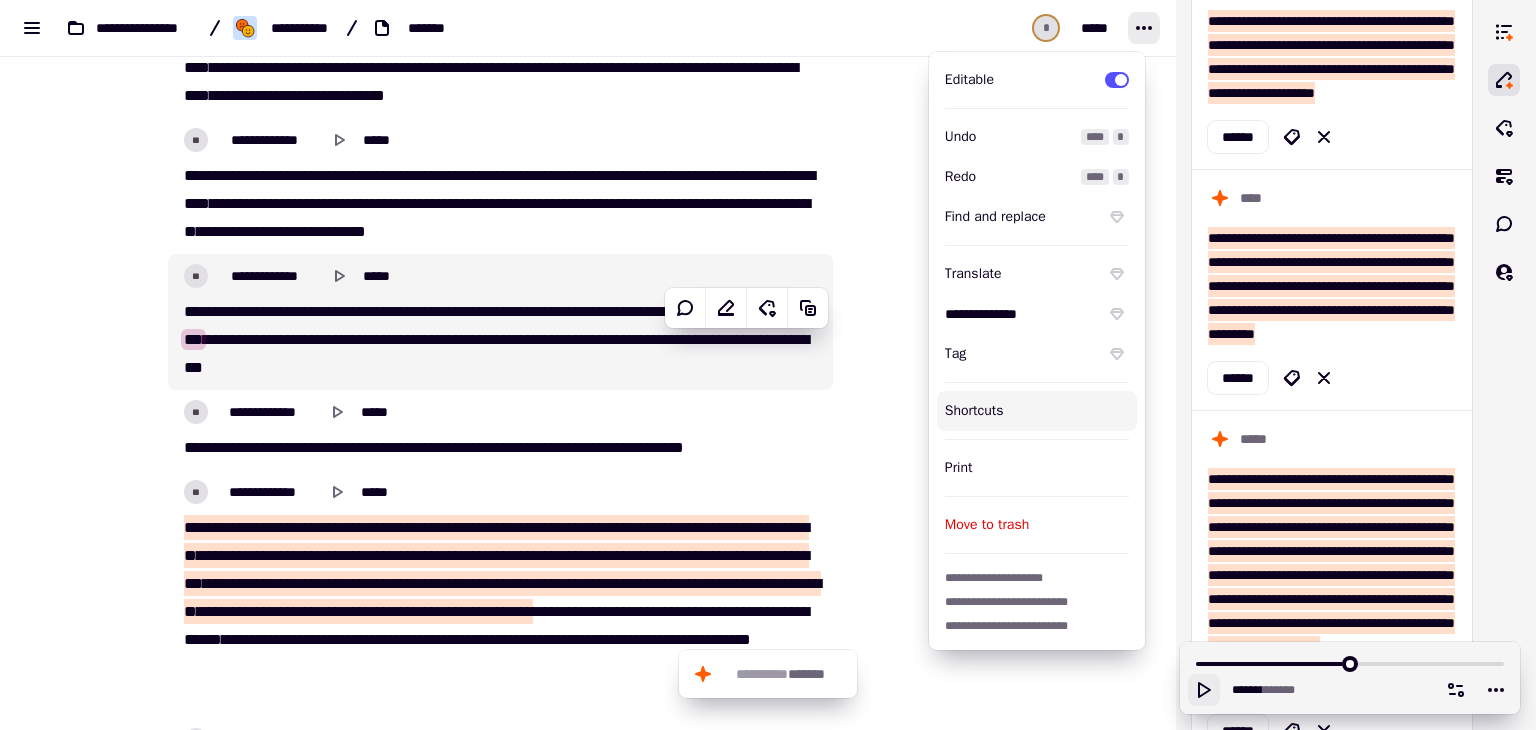 click on "***   **   ****   ****   *****   ***   **   ***** * ***   ****   **   **** * ***   *****   **   ******   **   ****   ****   *****   **   ******   ***   *** **   ****   ****   *******   ****   ***** * *******   ******   *** * *******   ****   *****   ***** * **   ***   ****   ****   *** *" at bounding box center (500, 340) 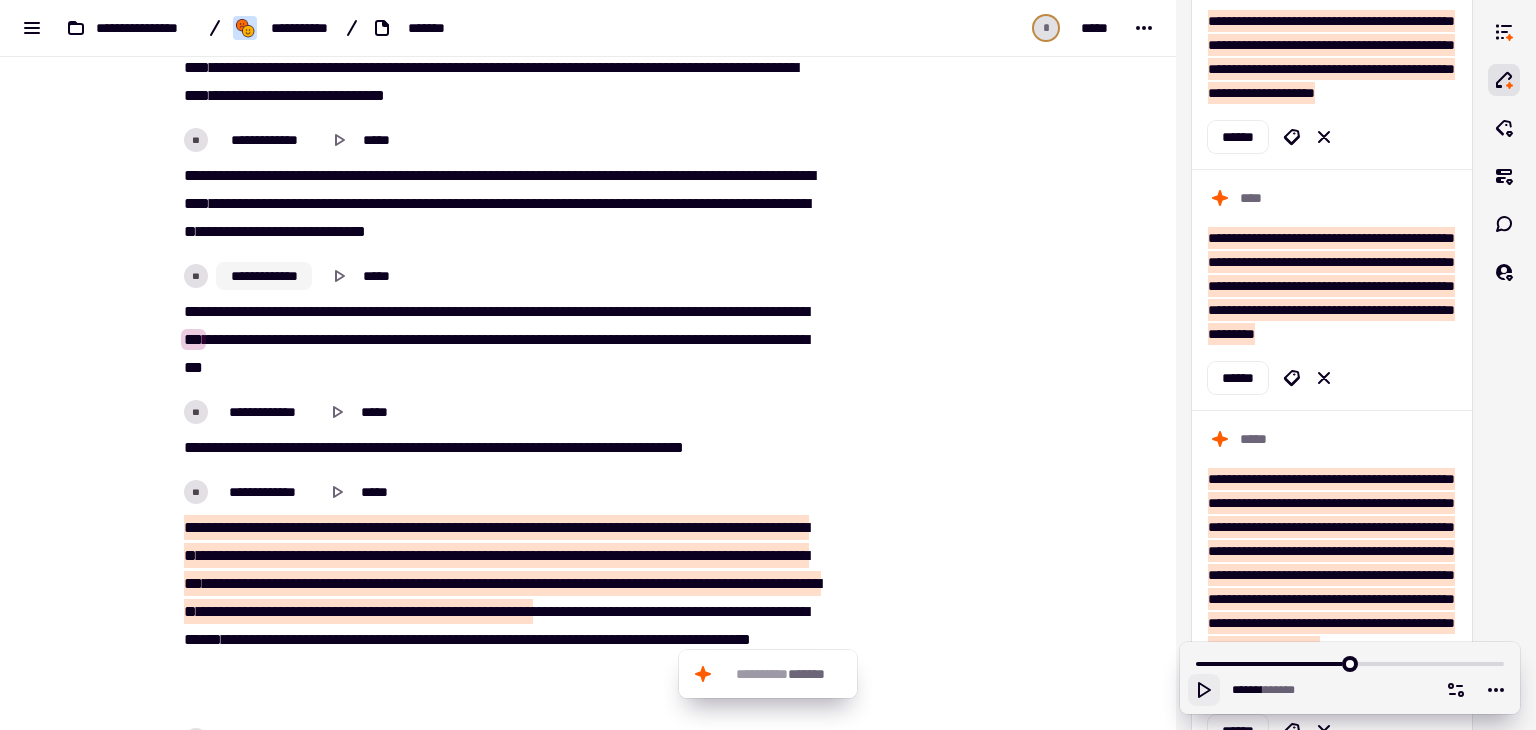 click on "**********" 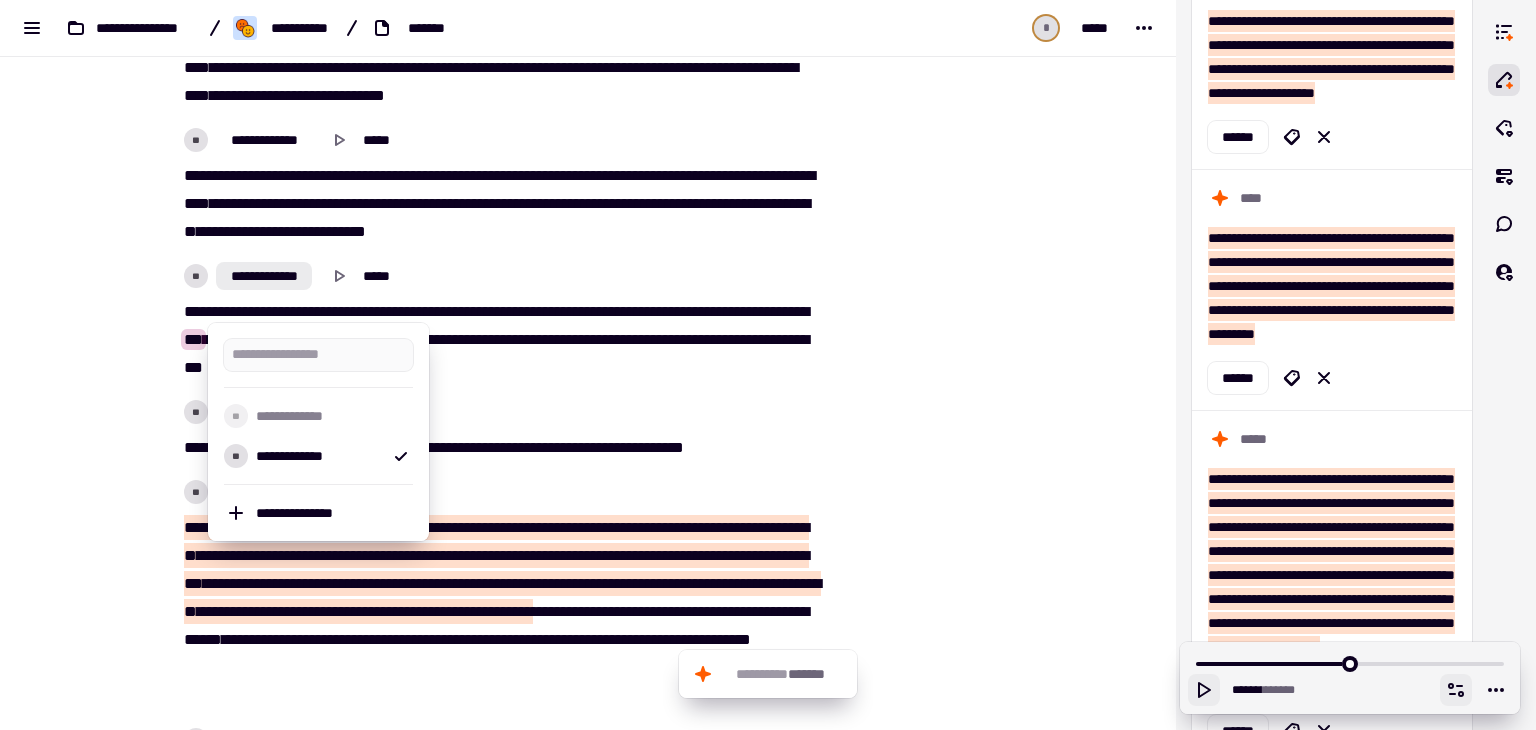 click 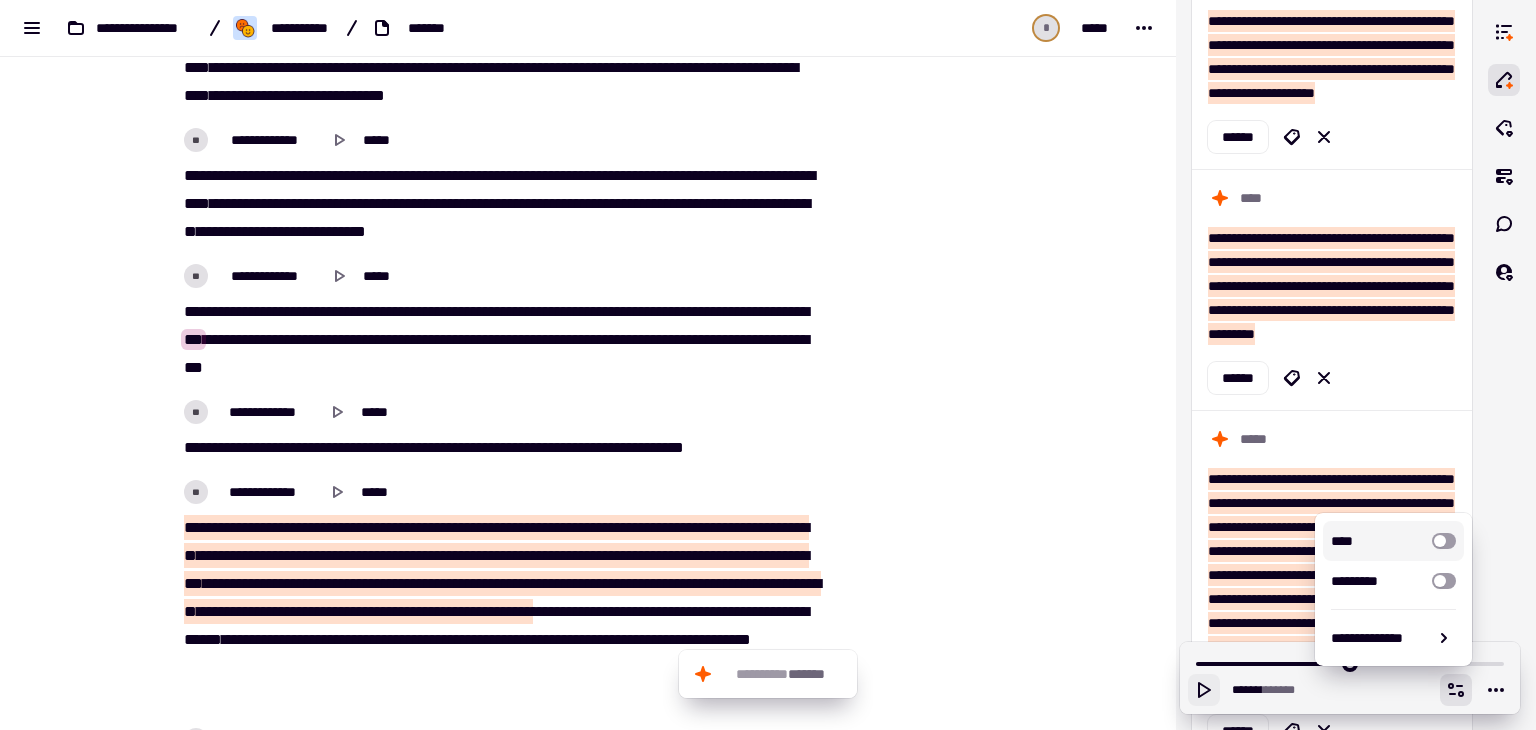 click at bounding box center [934, 169] 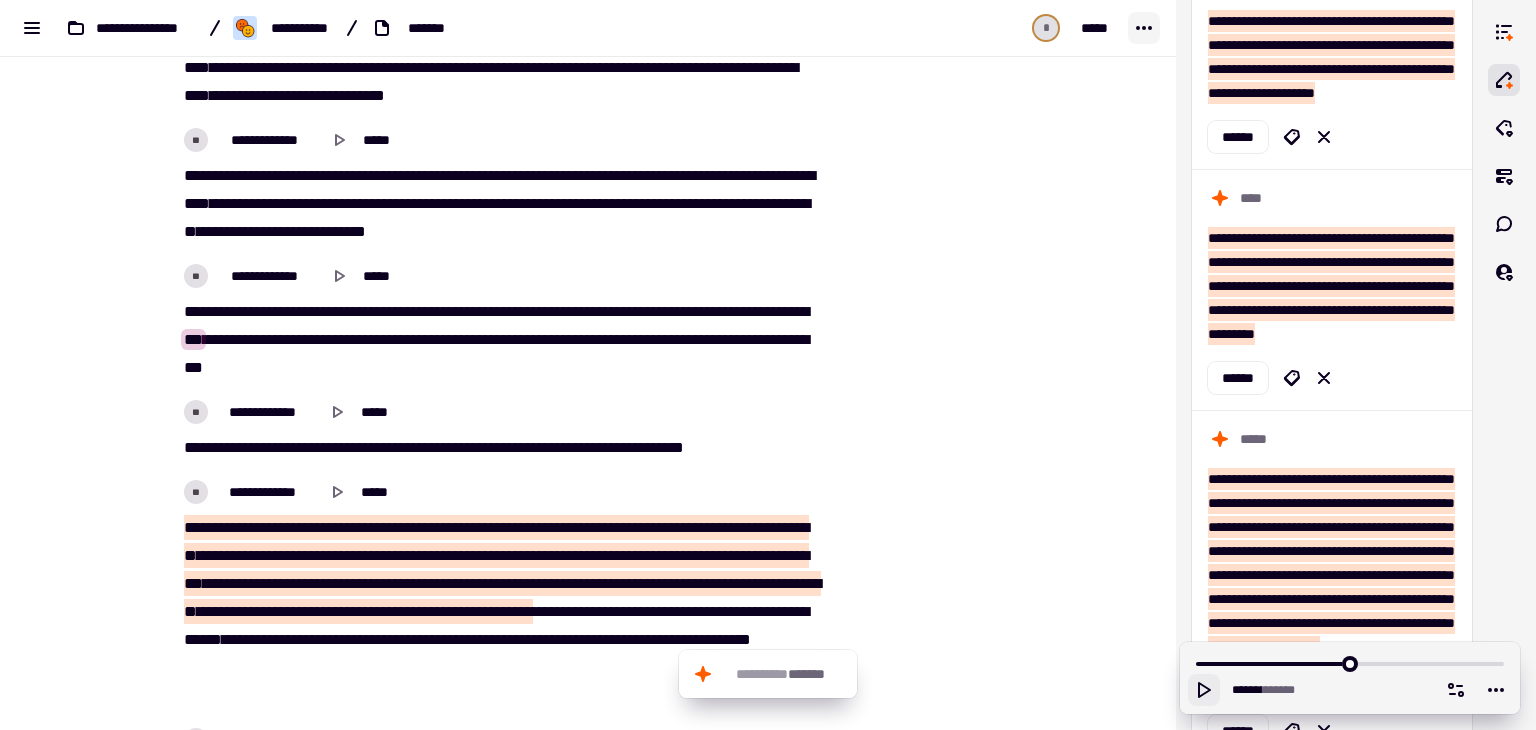 click 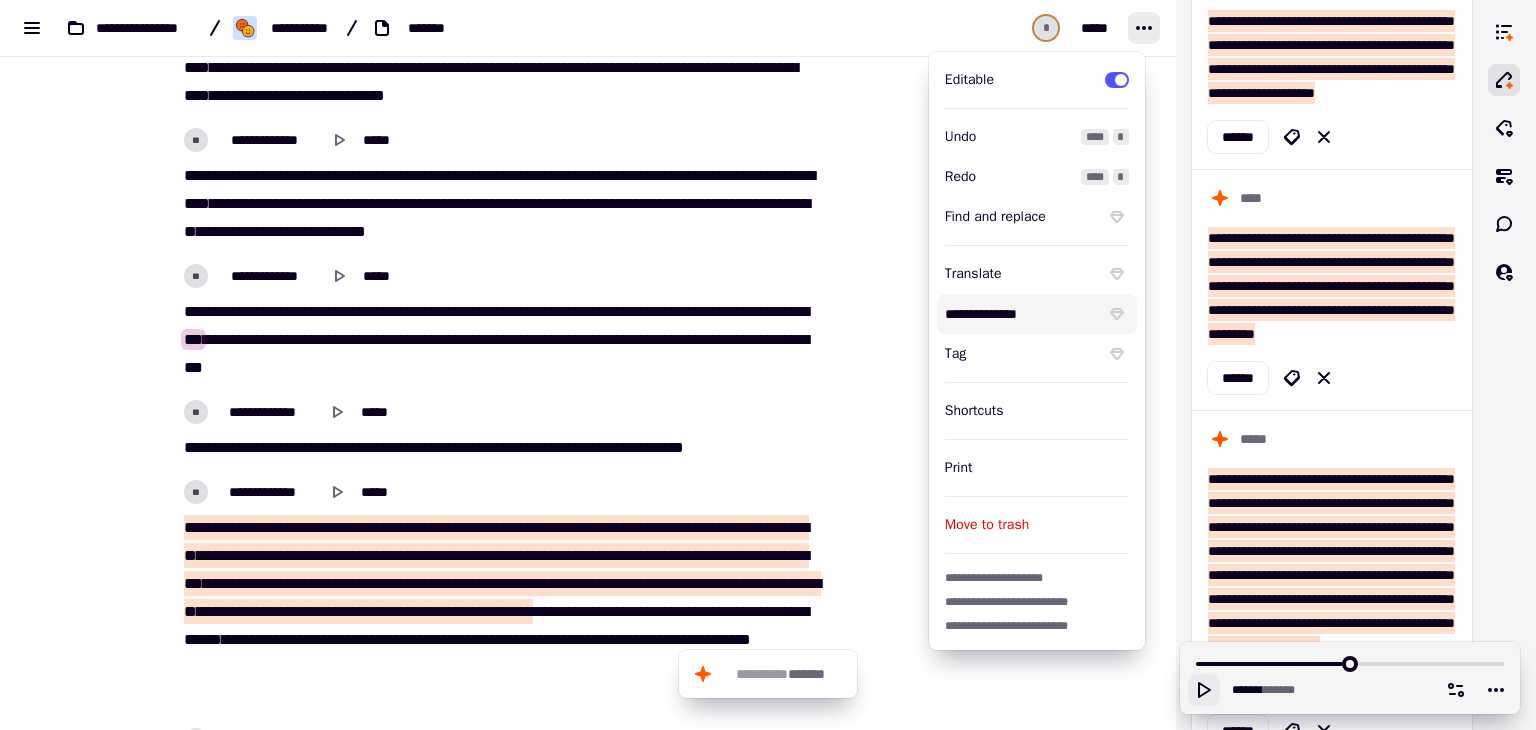 click at bounding box center (934, 169) 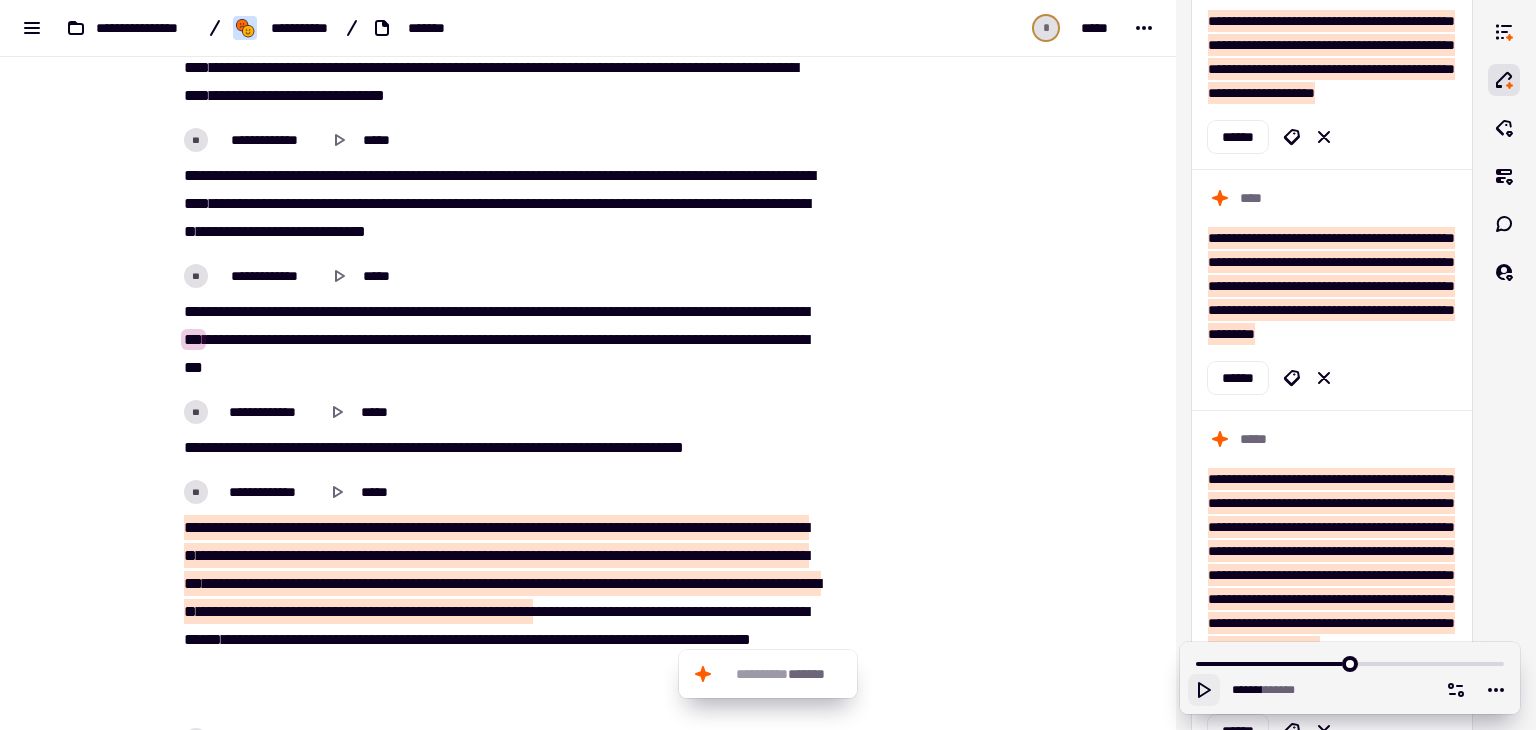 click on "***   **   ****   ****   *****   ***   **   ***** * ***   ****   **   **** * ***   *****   **   ******   **   ****   ****   *****   **   ******   ***   *** **   ****   ****   *******   ****   ***** * *******   ******   *** * *******   ****   *****   ***** * **   ***   ****   ****   *** *" at bounding box center [500, 340] 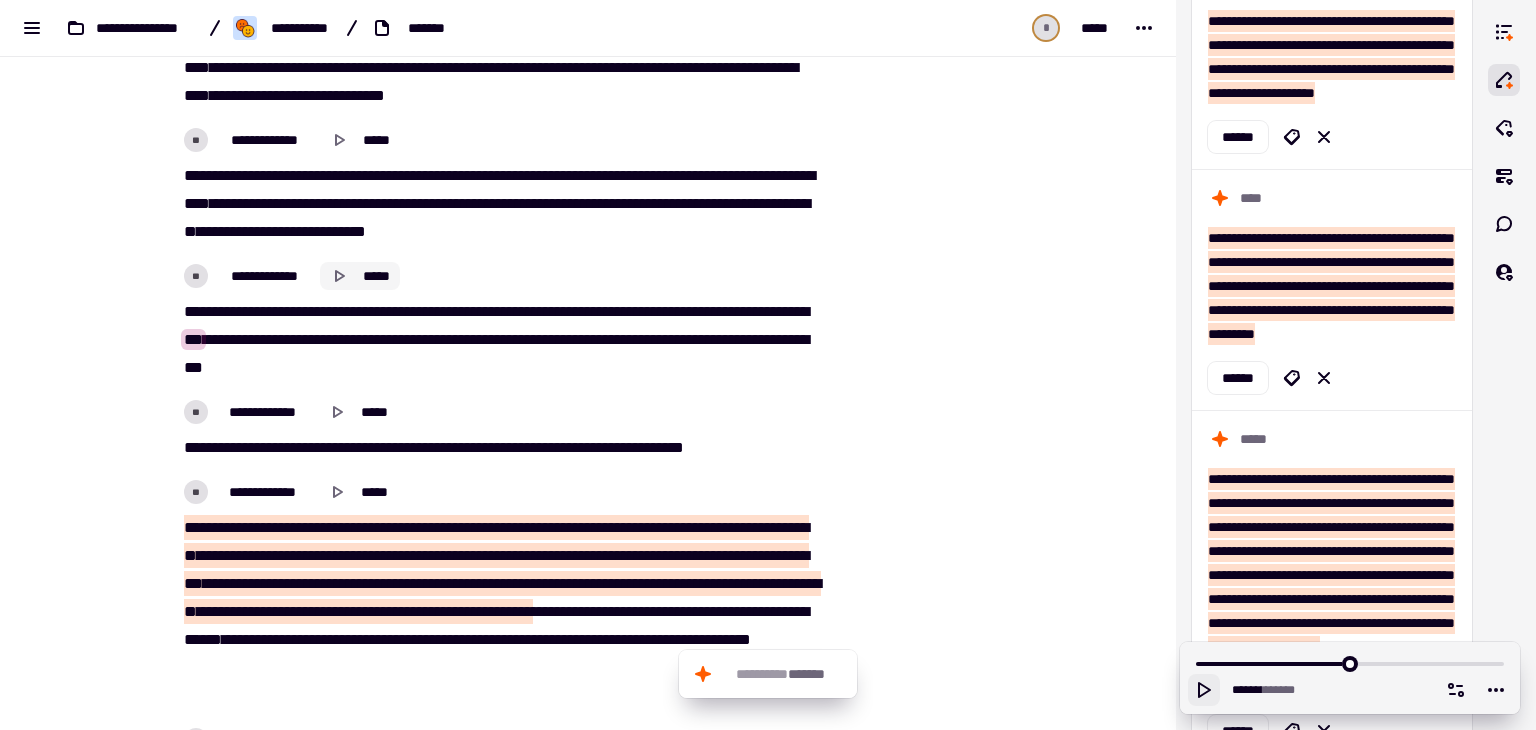 click 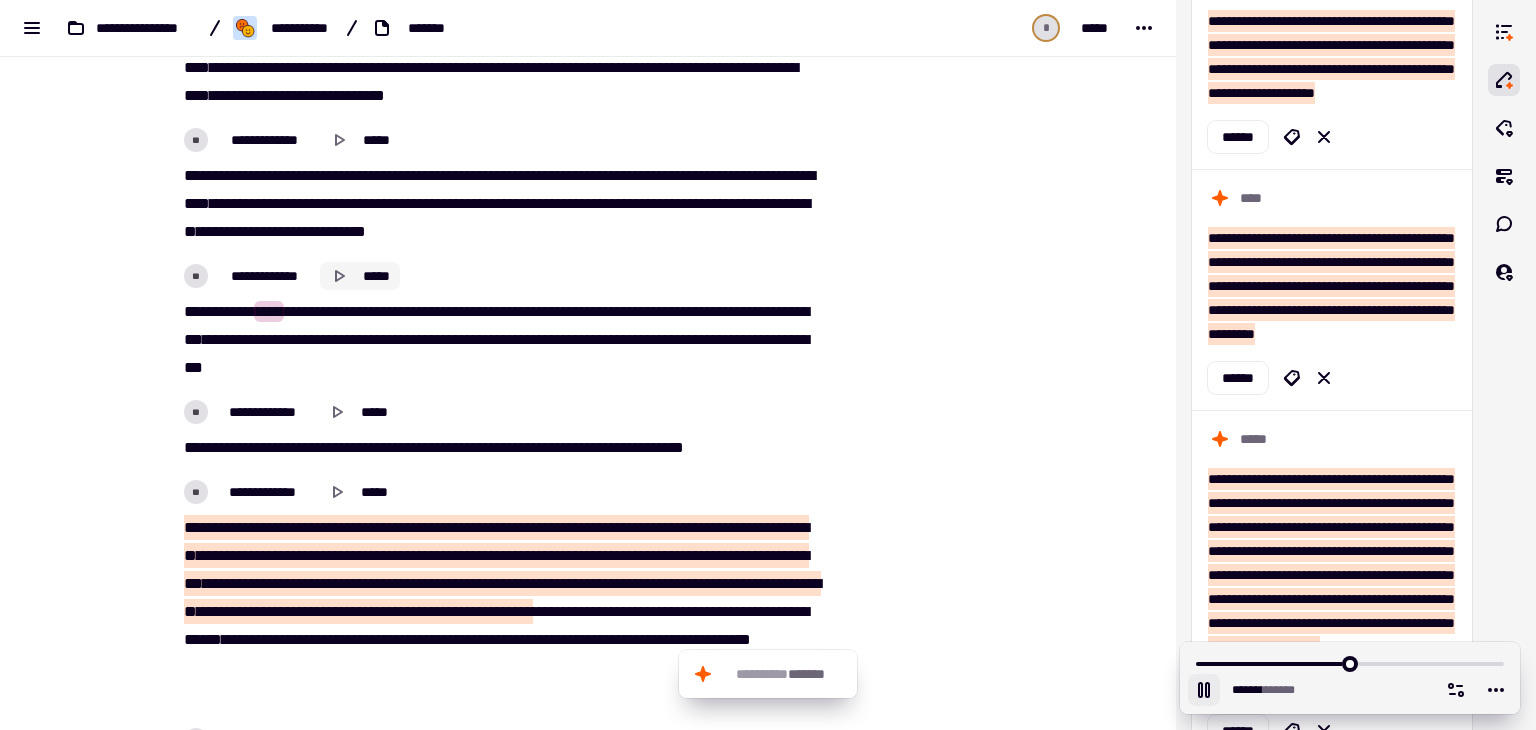 click 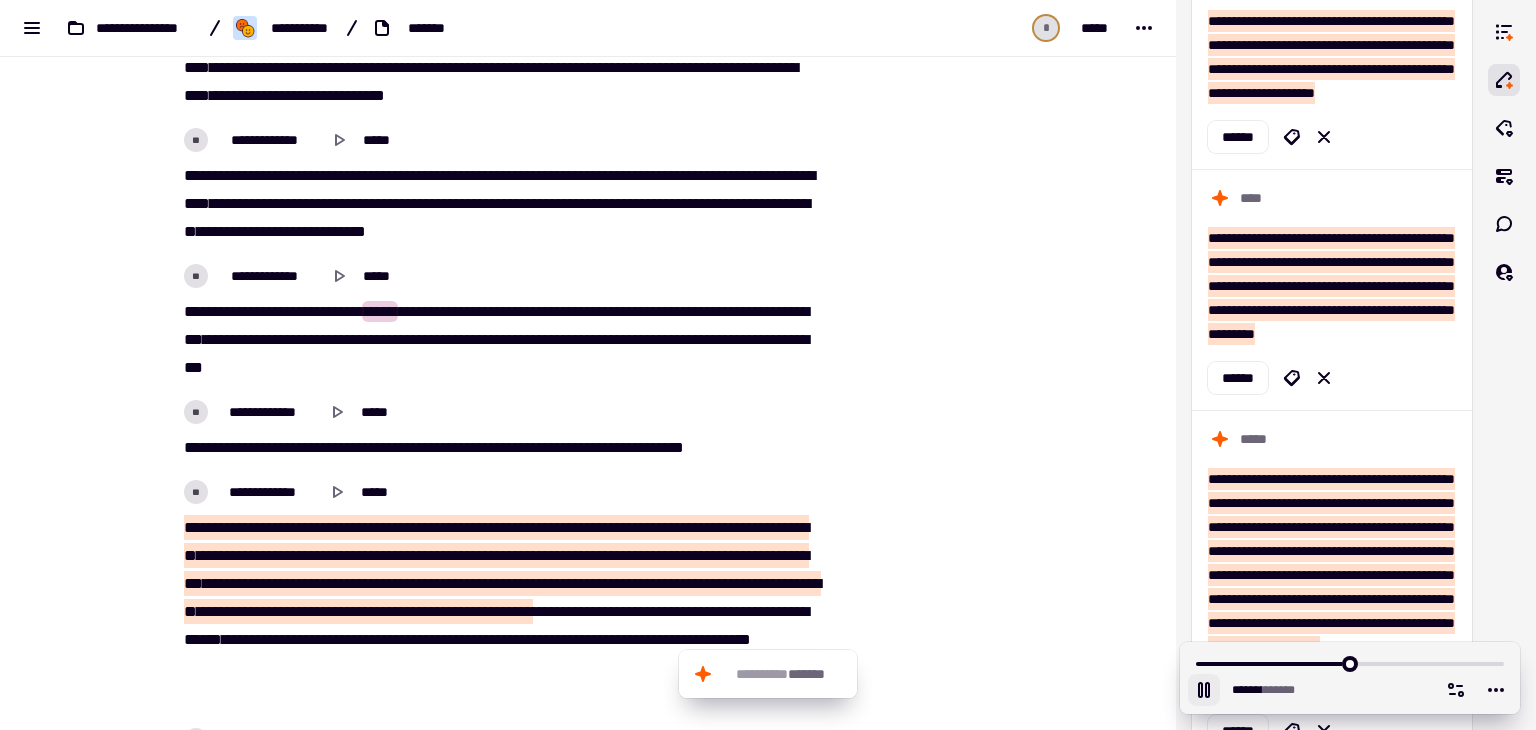 click 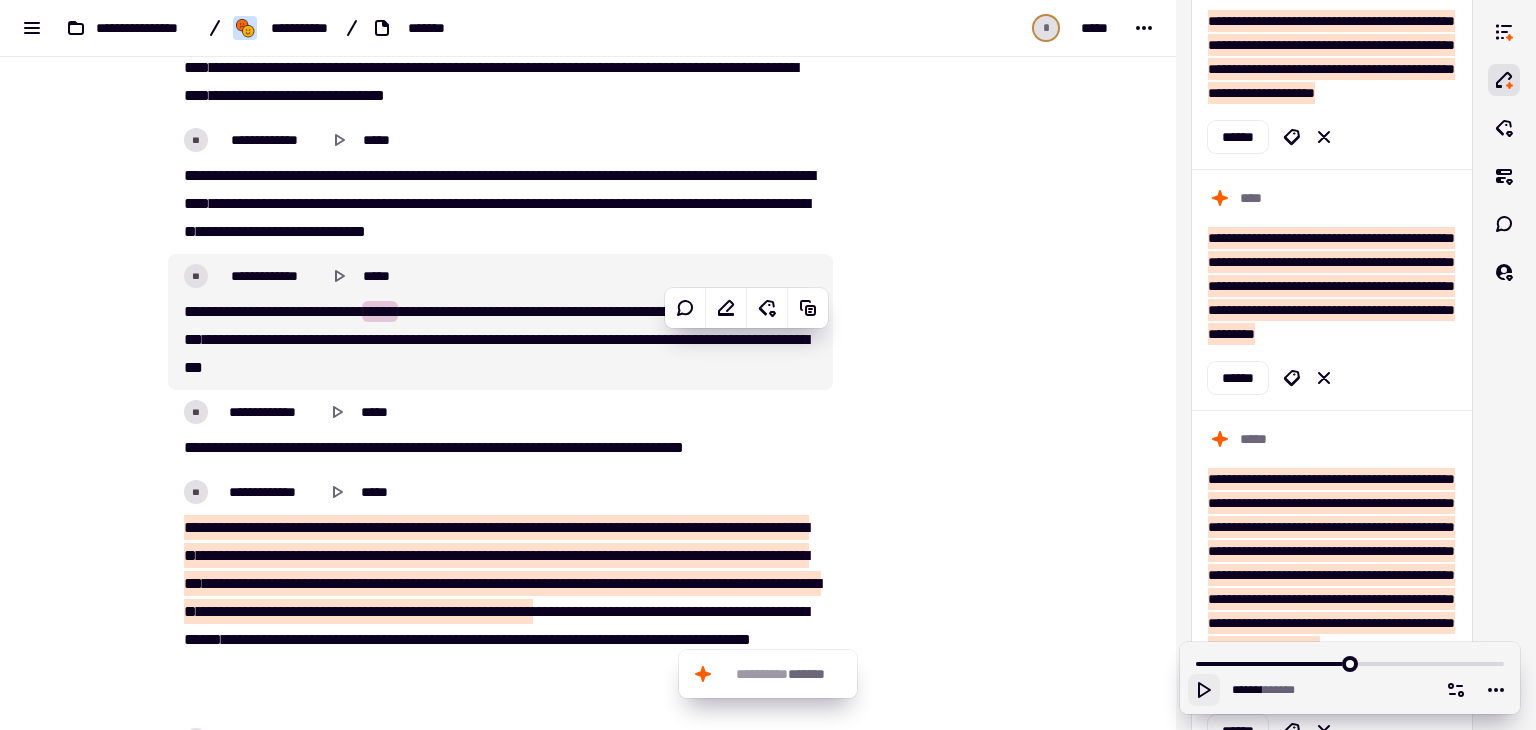 click on "**" at bounding box center [196, 276] 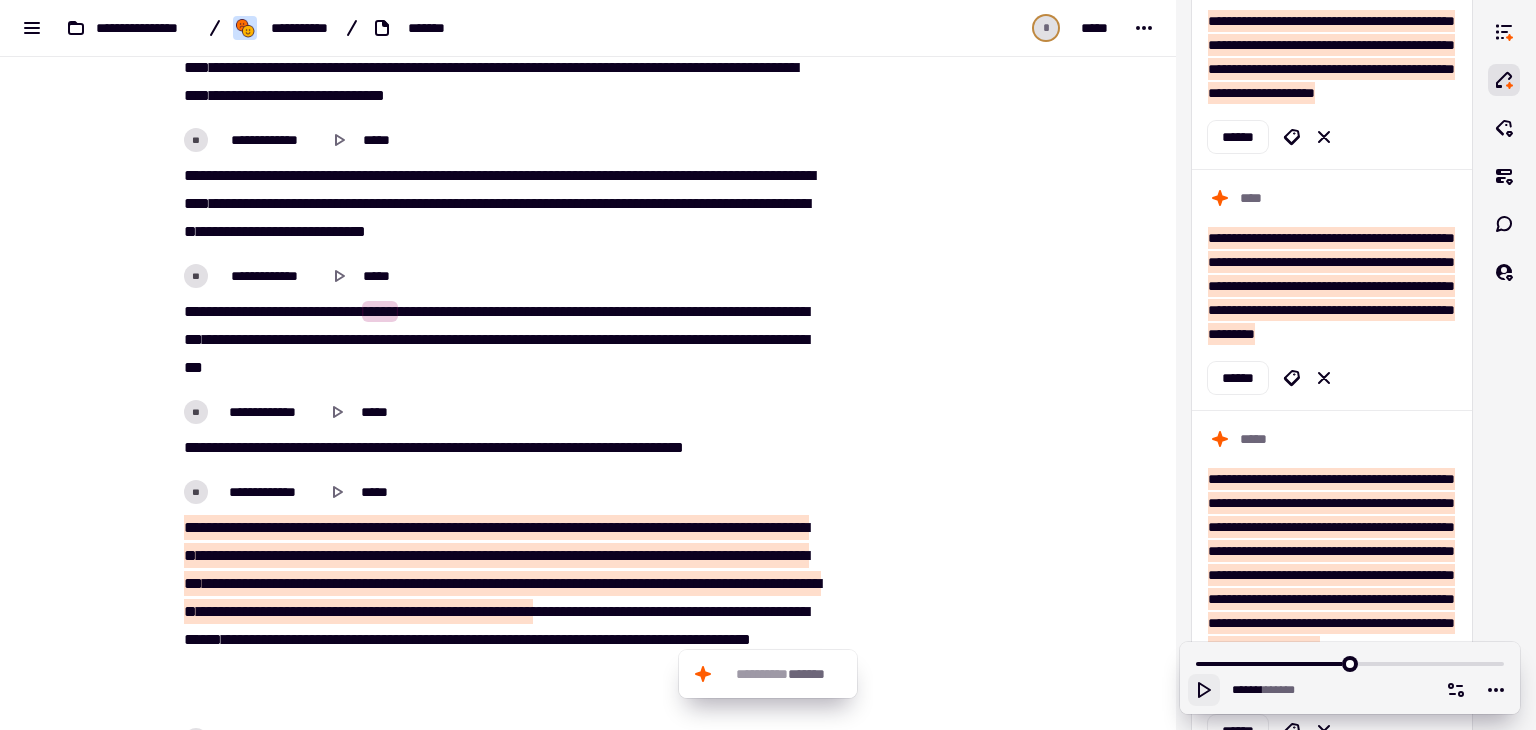 click on "**" at bounding box center (196, 276) 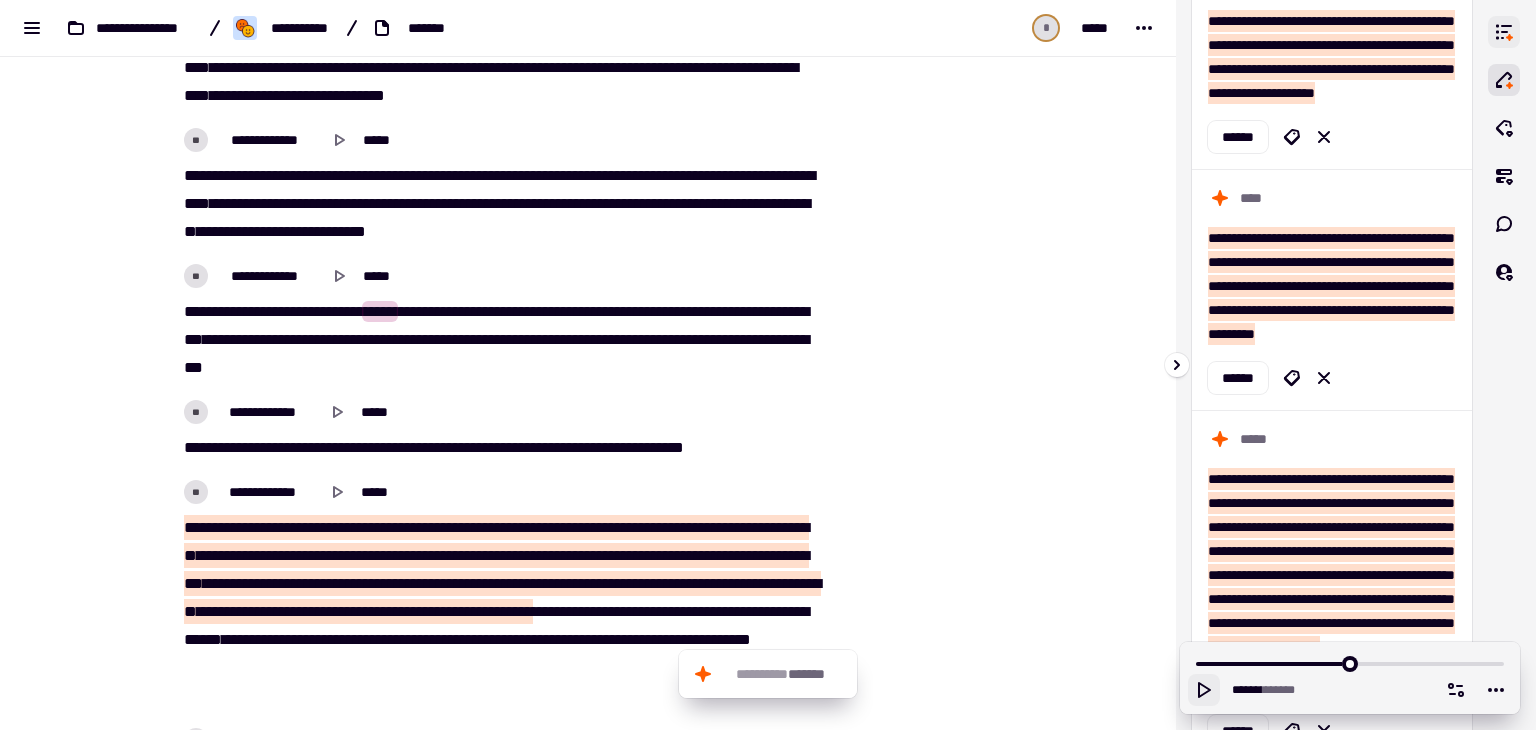 click 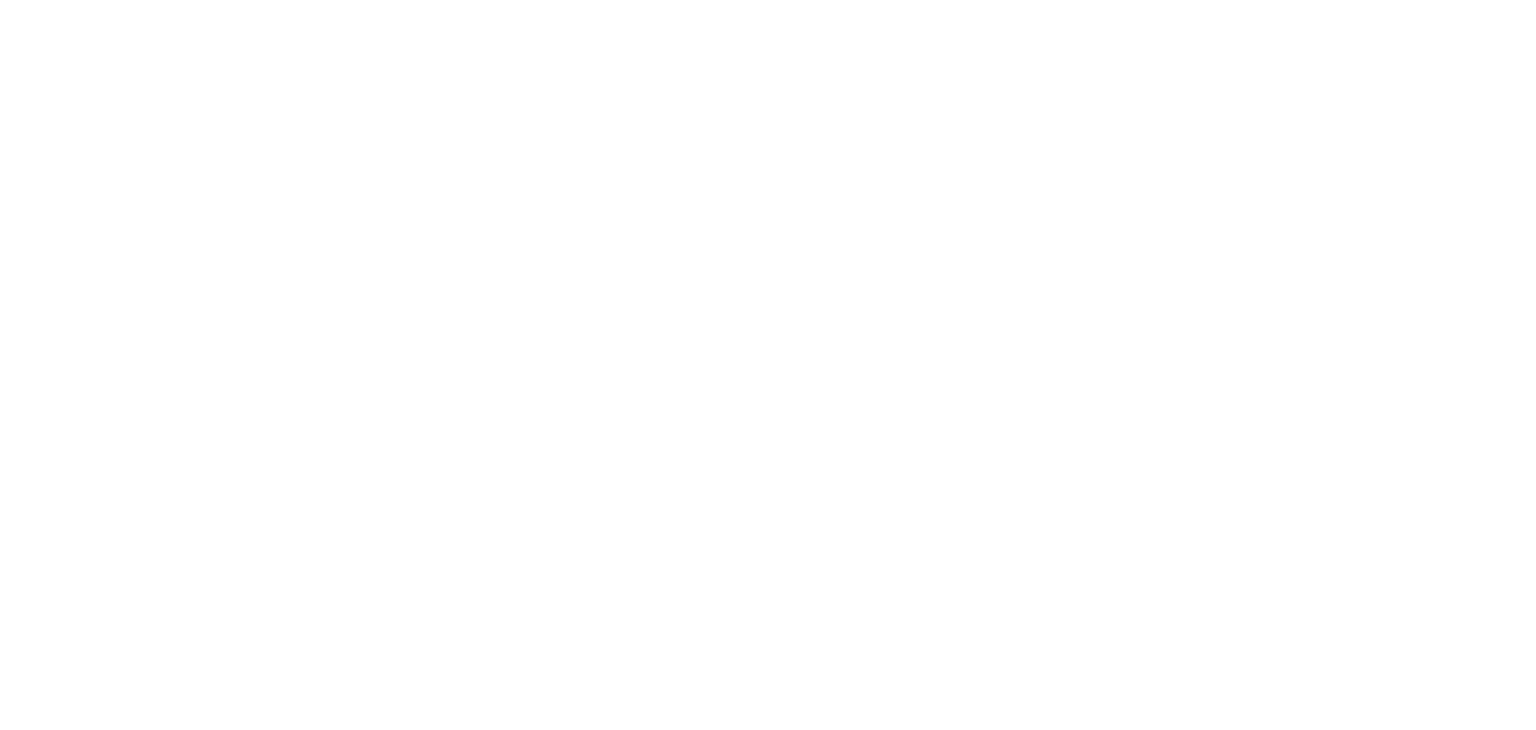 scroll, scrollTop: 0, scrollLeft: 0, axis: both 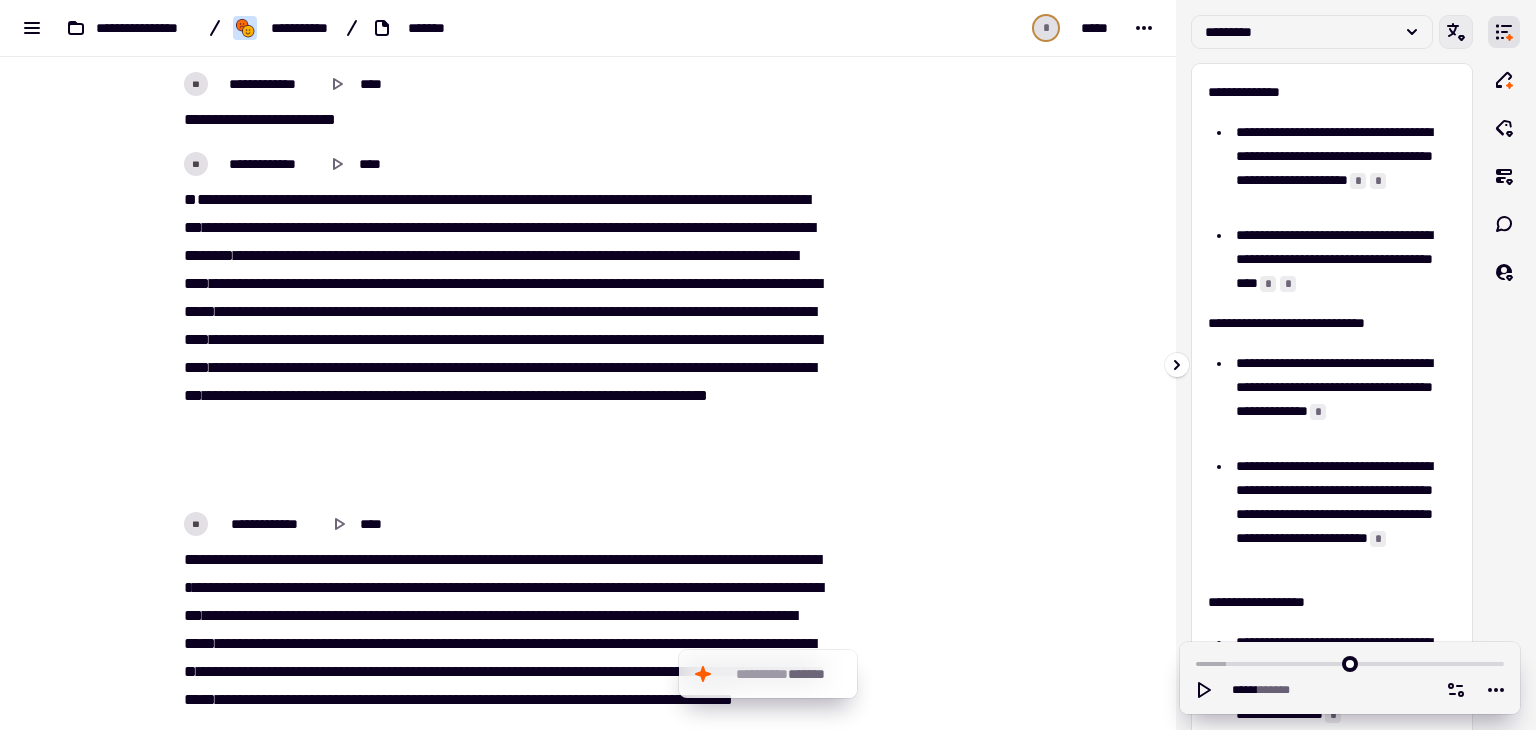 click 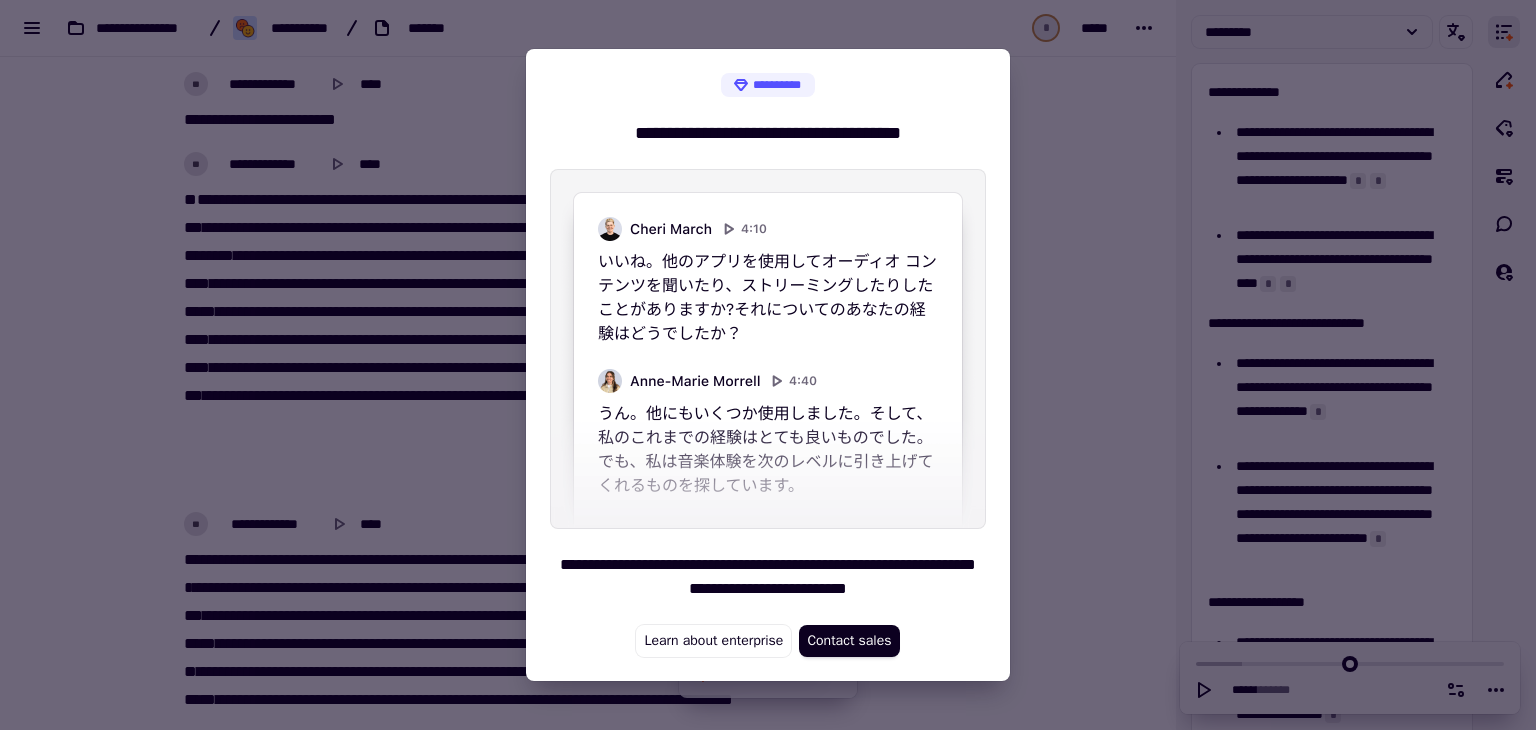 click at bounding box center [768, 365] 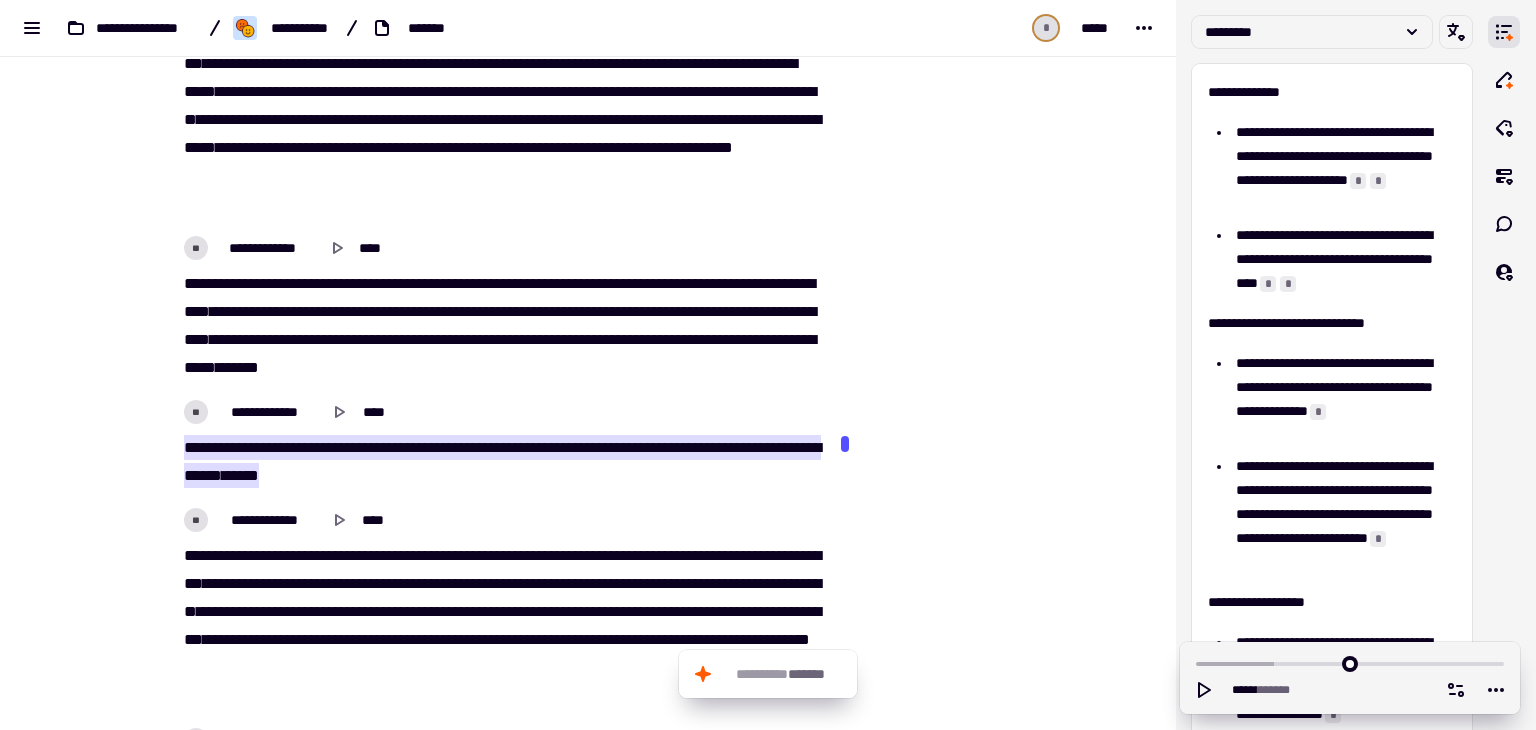 scroll, scrollTop: 5376, scrollLeft: 0, axis: vertical 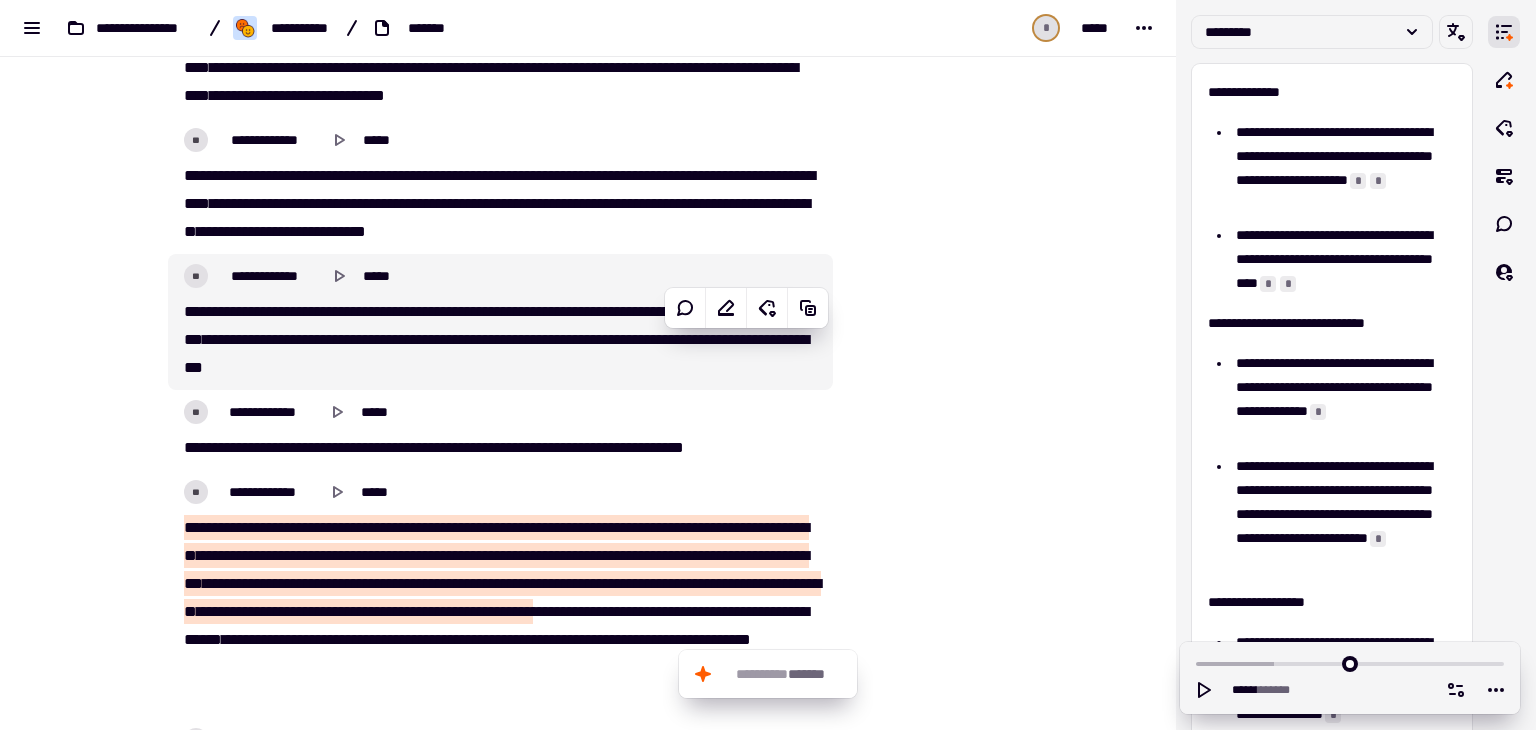 click on "*****" at bounding box center [728, 311] 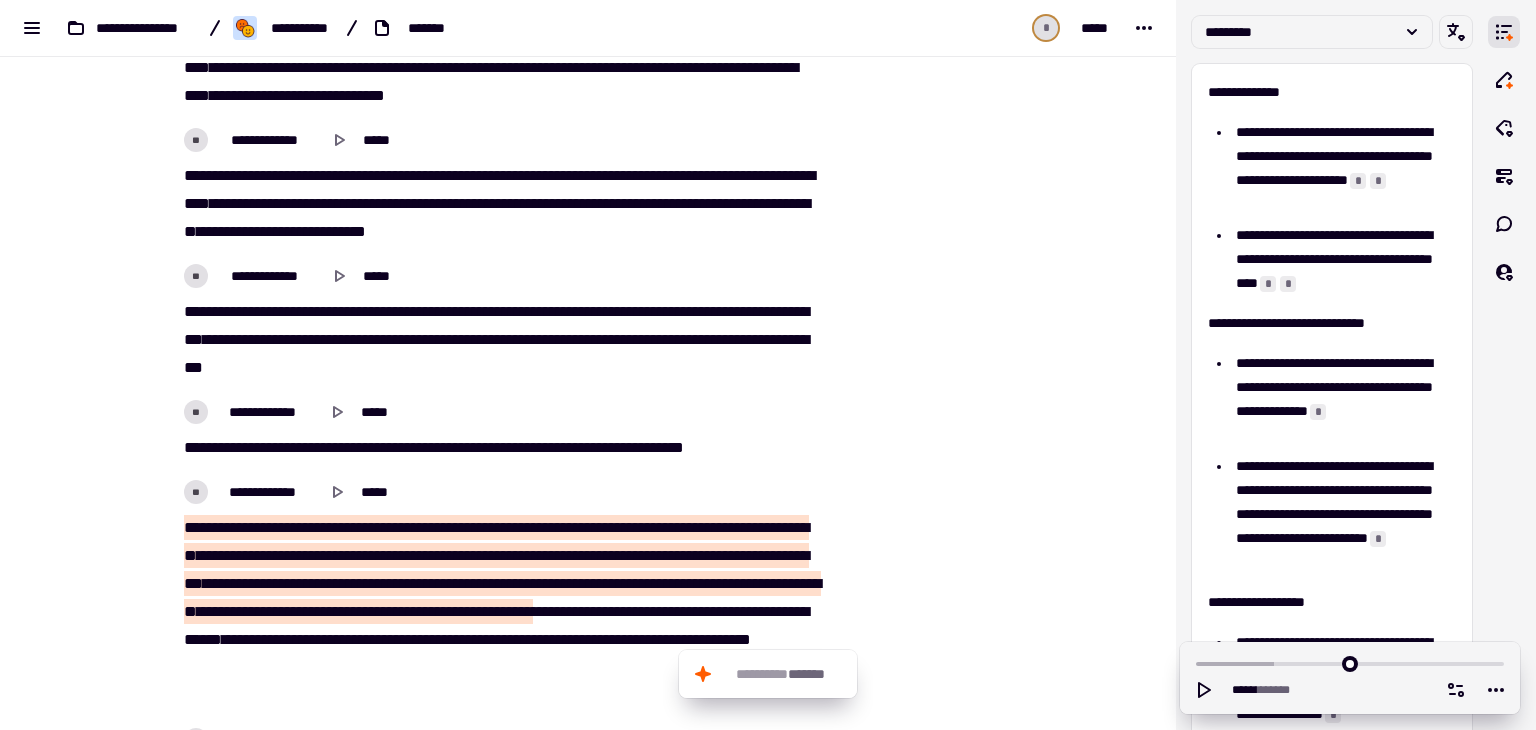 click on "******" at bounding box center (785, 311) 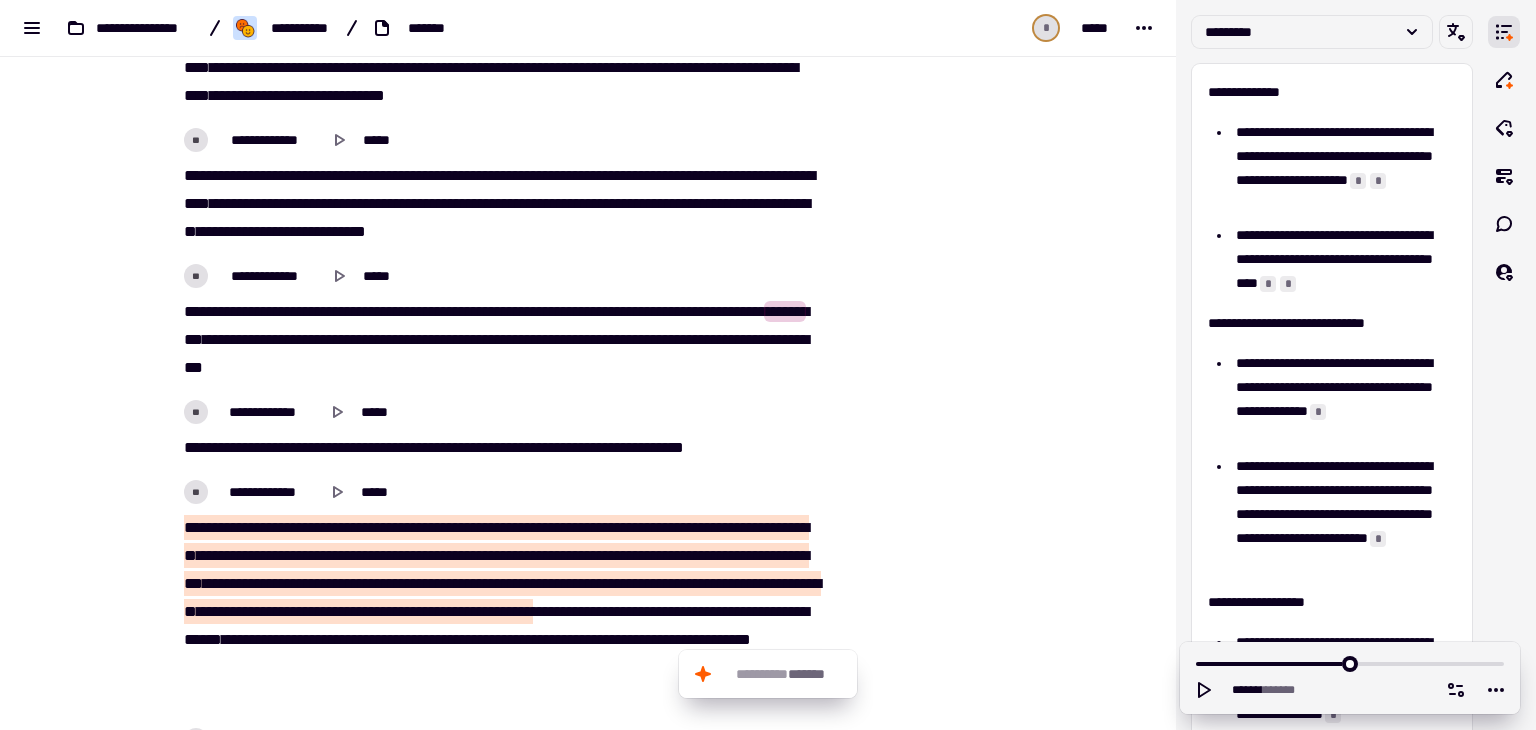 click on "***   **   ****   ****   *****   ***   **   ***** * ***   ****   **   **** * ***   *****   **   ******   **   ****   ****   *****   **   ******   ***   *** **   ****   ****   *******   ****   ***** * *******   ******   *** * *******   ****   *****   ***** * **   ***   ****   ****   *** *" at bounding box center (500, 340) 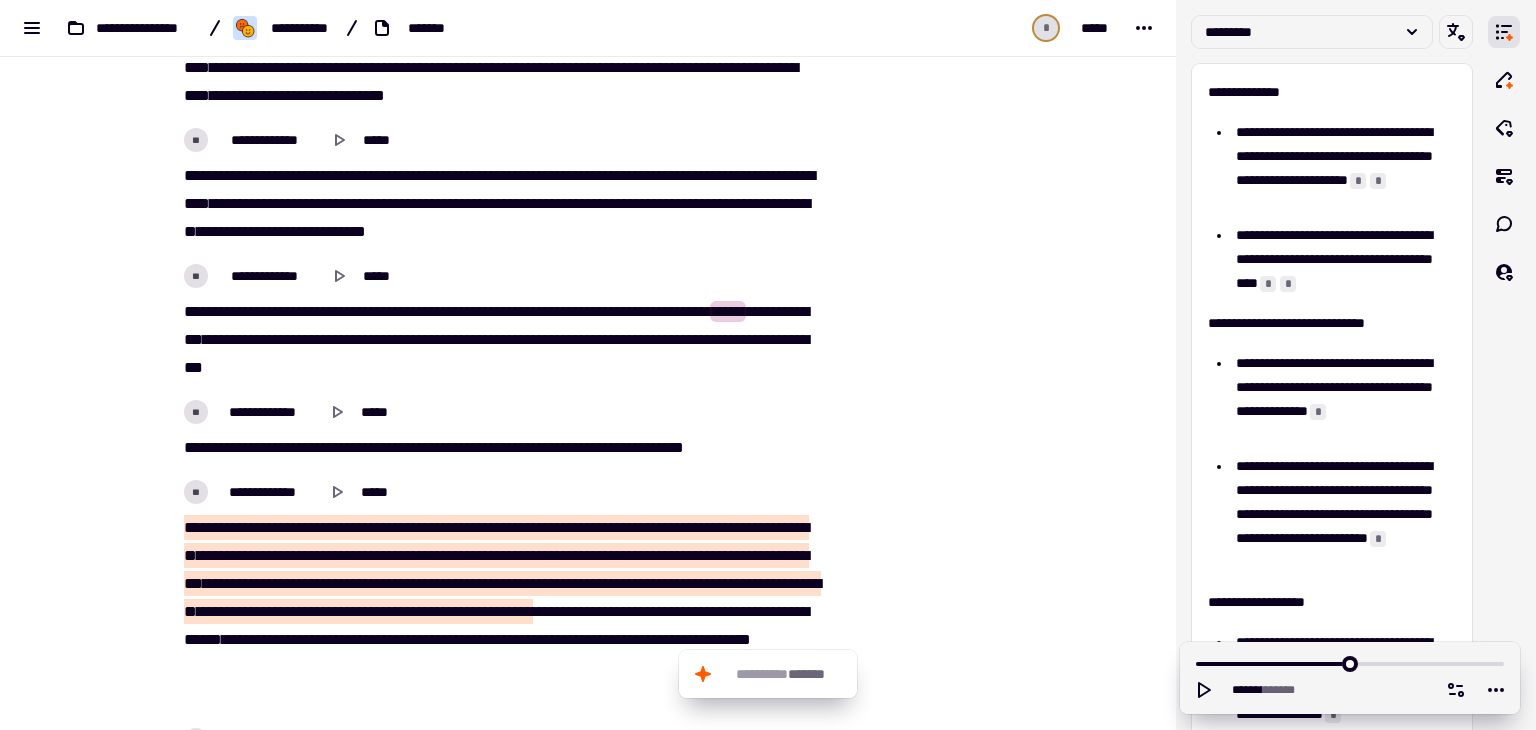 click on "***   **   ****   ****   *****   ***   **   ***** * ***   ****   **   **** * ***   *****   **   ******   **   ****   ****   *****   **   ******   ***   *** **   ****   ****   *******   ****   ***** * *******   ******   *** * *******   ****   *****   ***** * **   ***   ****   ****   *** *" at bounding box center [500, 340] 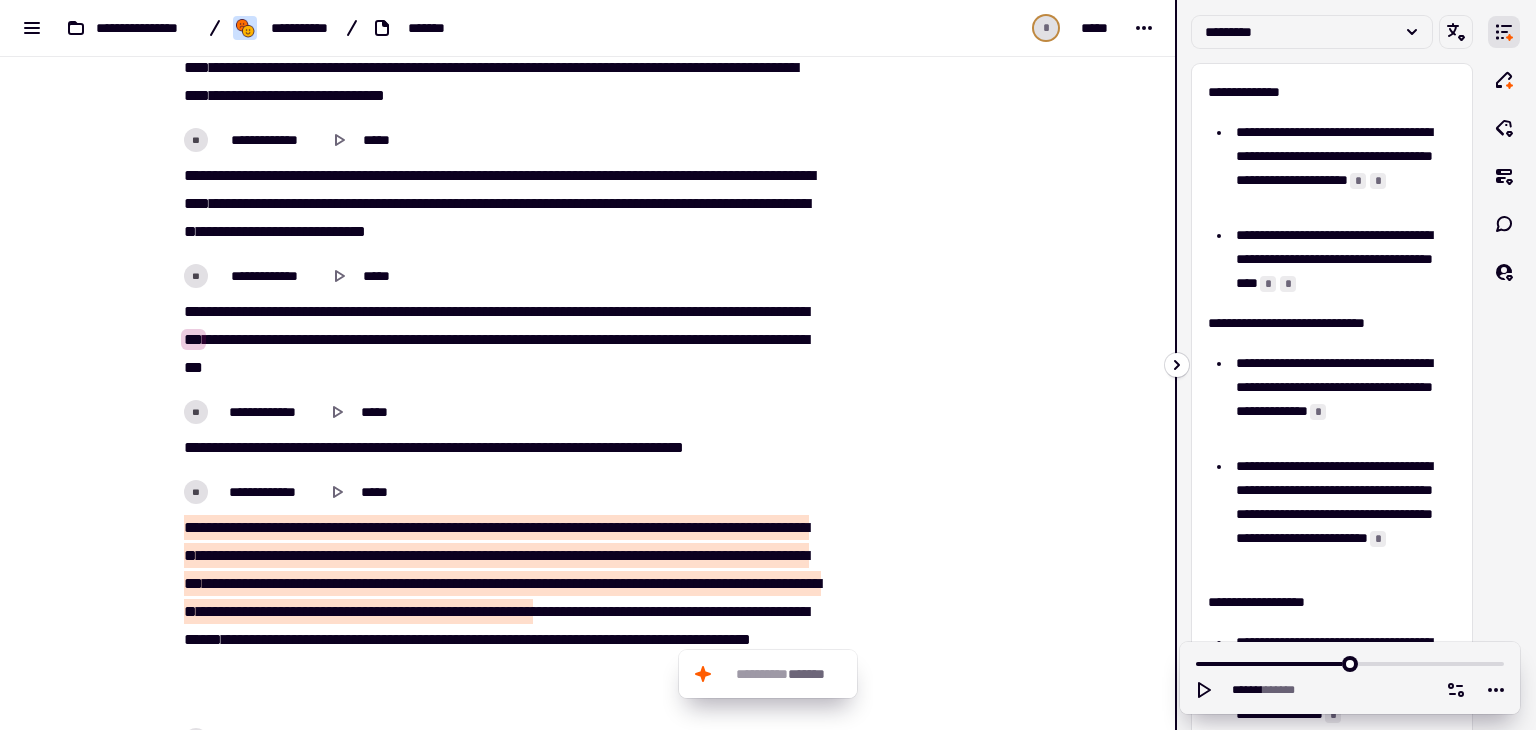 click 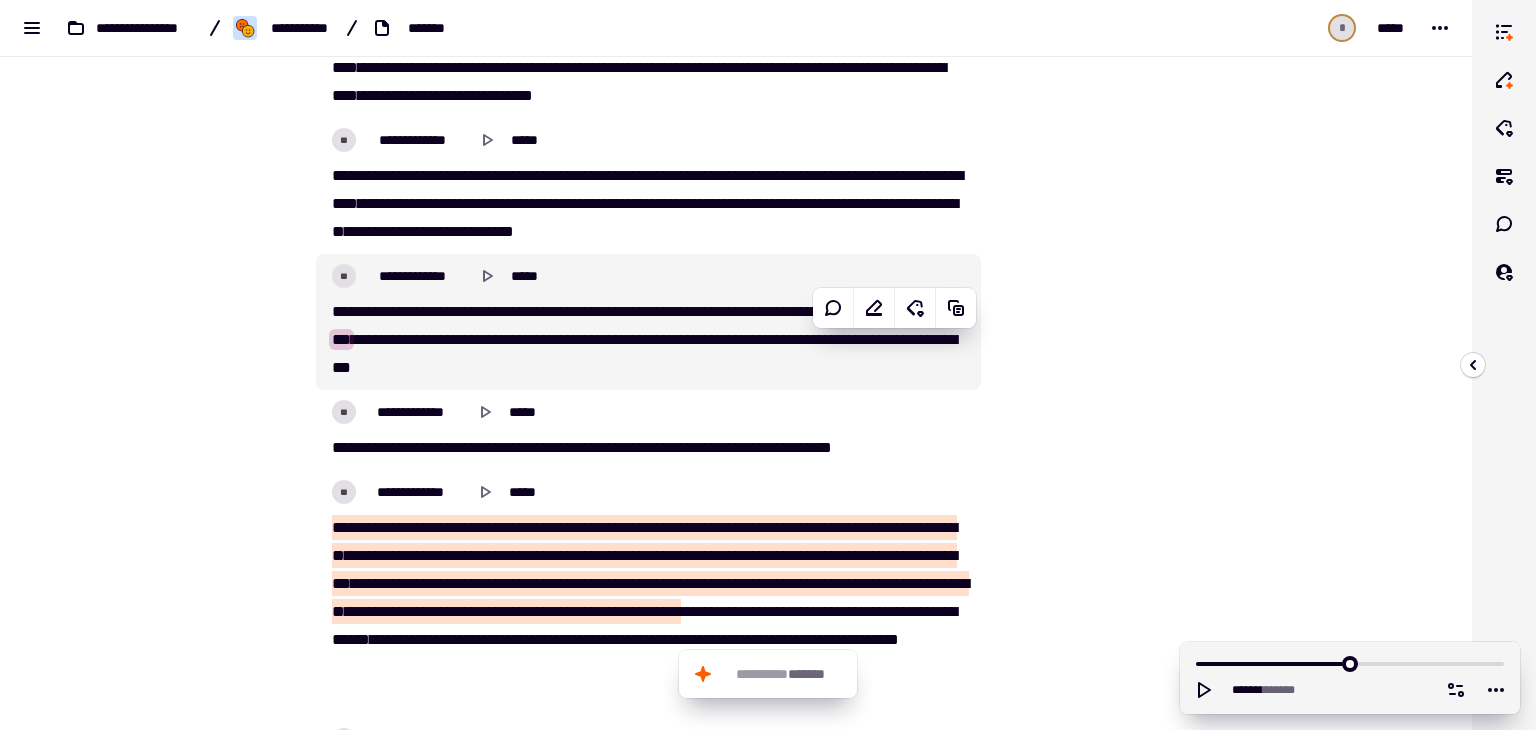 click on "***" at bounding box center [341, 339] 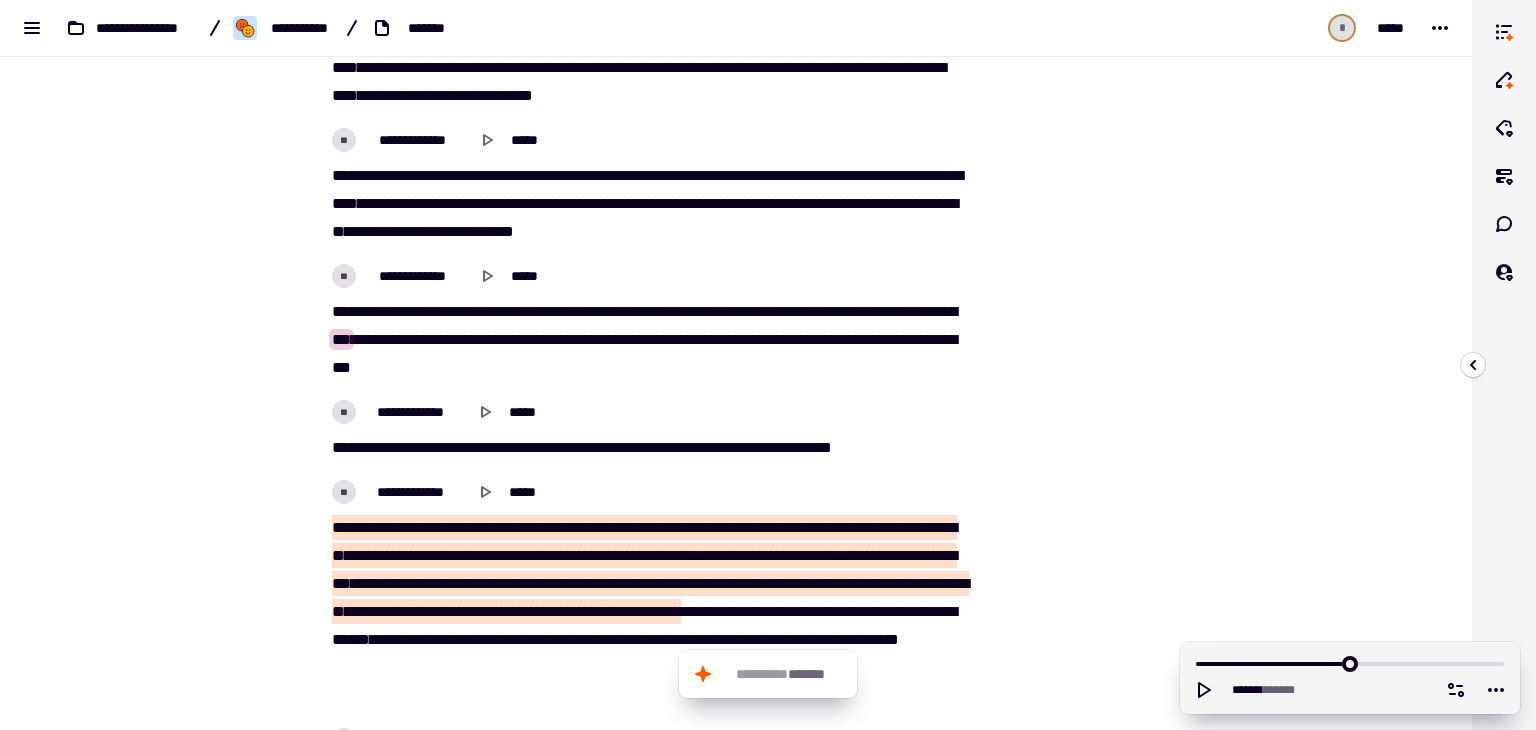 drag, startPoint x: 714, startPoint y: 366, endPoint x: 944, endPoint y: 447, distance: 243.84627 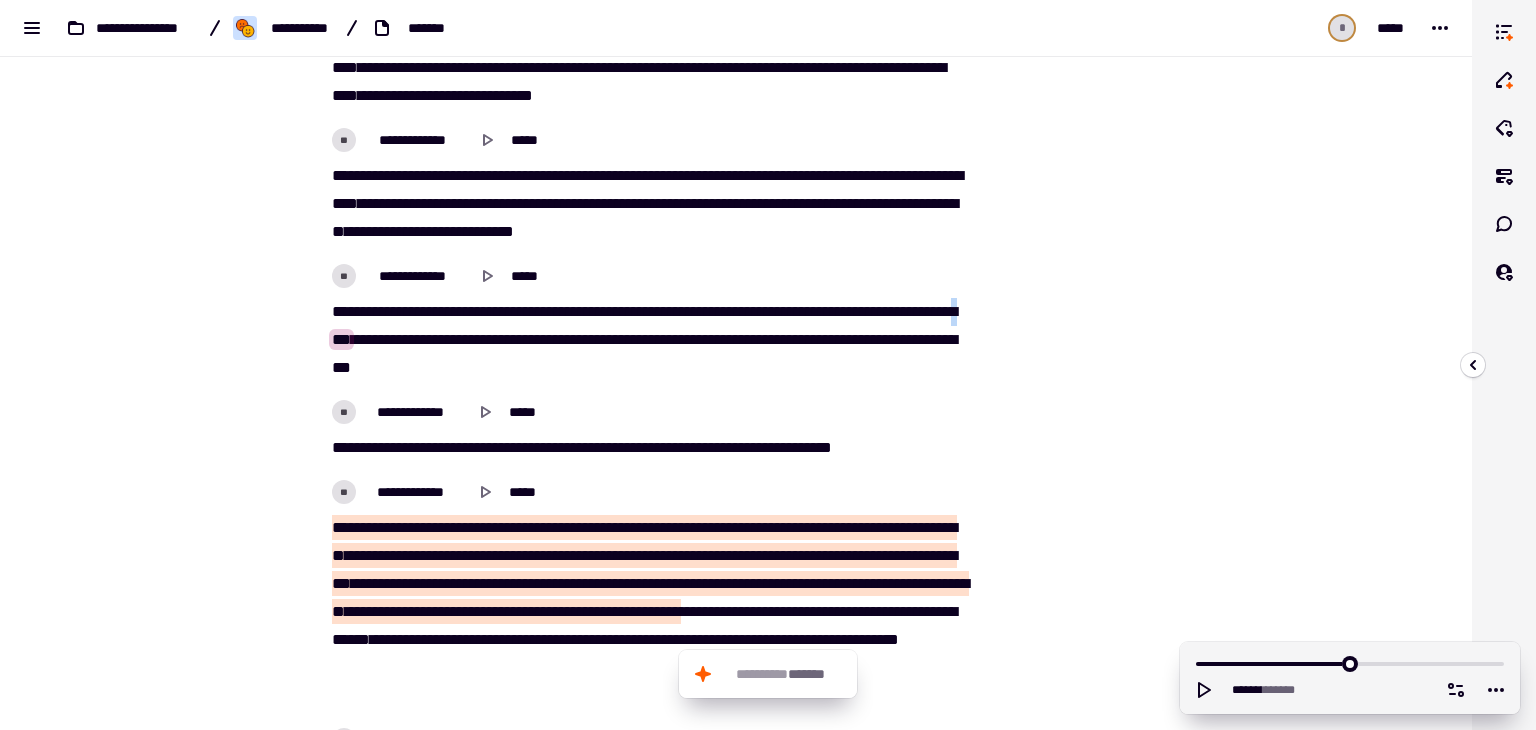 click on "***   **   ****   ****   *****   ***   **   ***** * ***   ****   **   **** * ***   *****   **   ******   **   ****   ****   *****   **   ******   ***   *** **   ****   ****   *******   ****   ***** * *******   ******   *** * *******   ****   *****   ***** * **   ***   ****   ****   *** *" at bounding box center (648, 340) 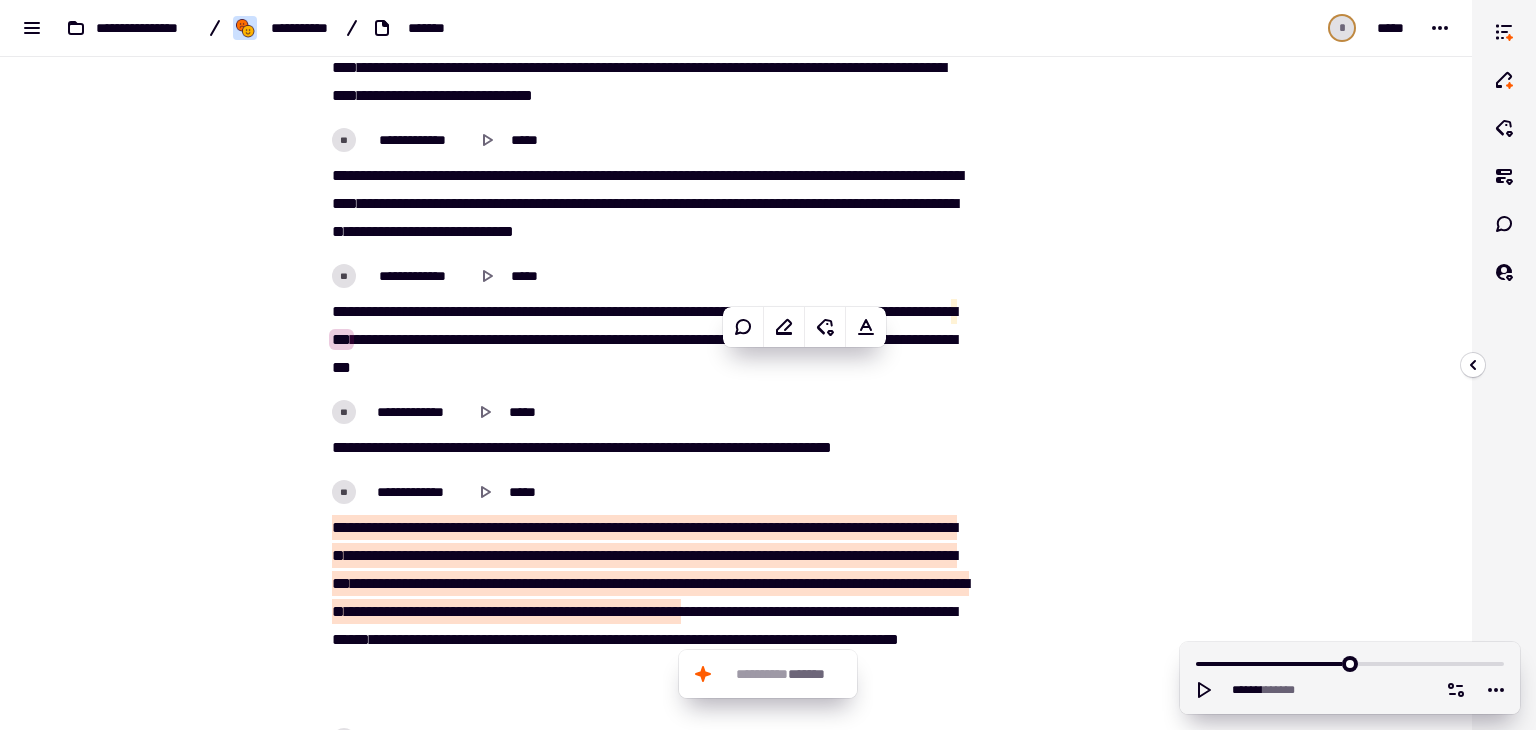 click on "**********" at bounding box center (1082, 169) 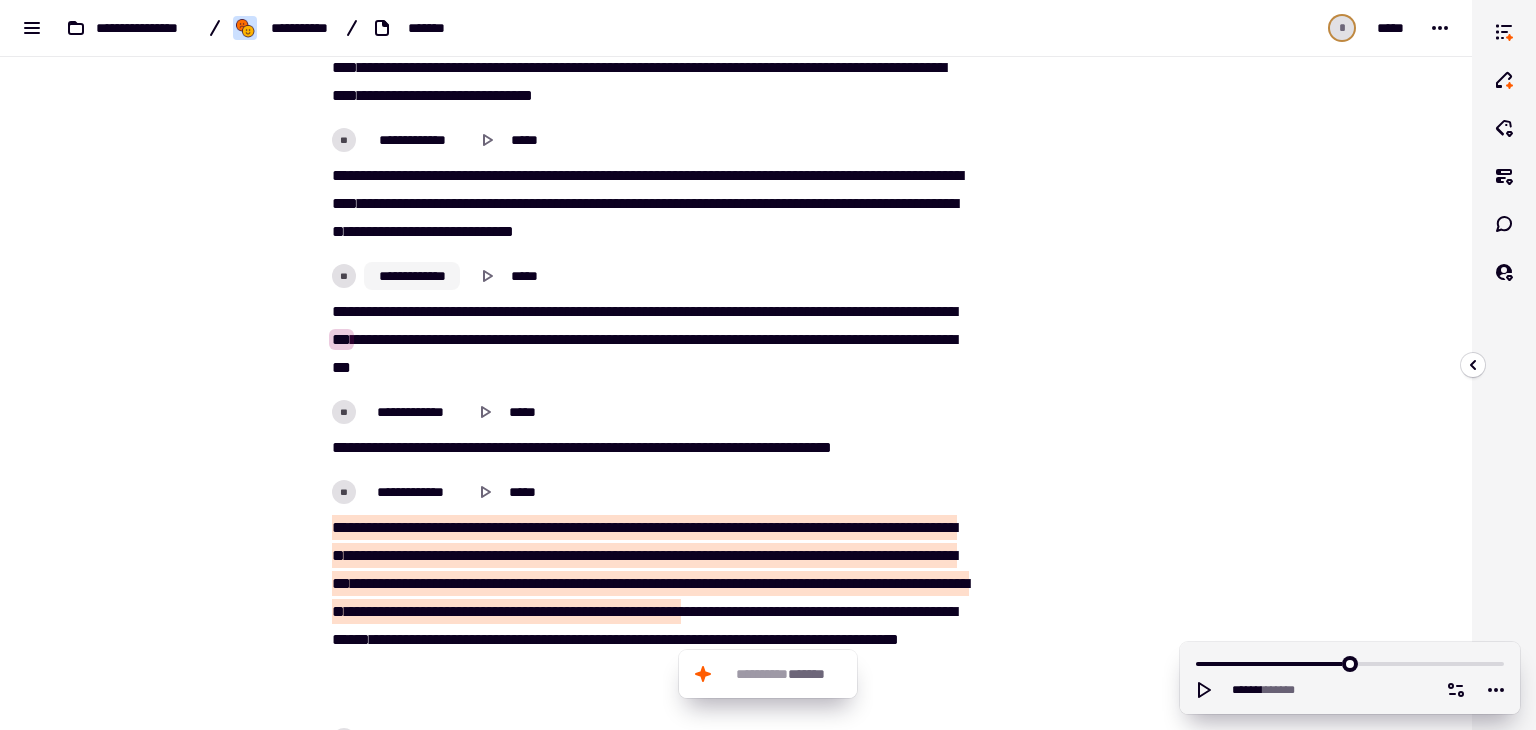 drag, startPoint x: 456, startPoint y: 305, endPoint x: 409, endPoint y: 297, distance: 47.67599 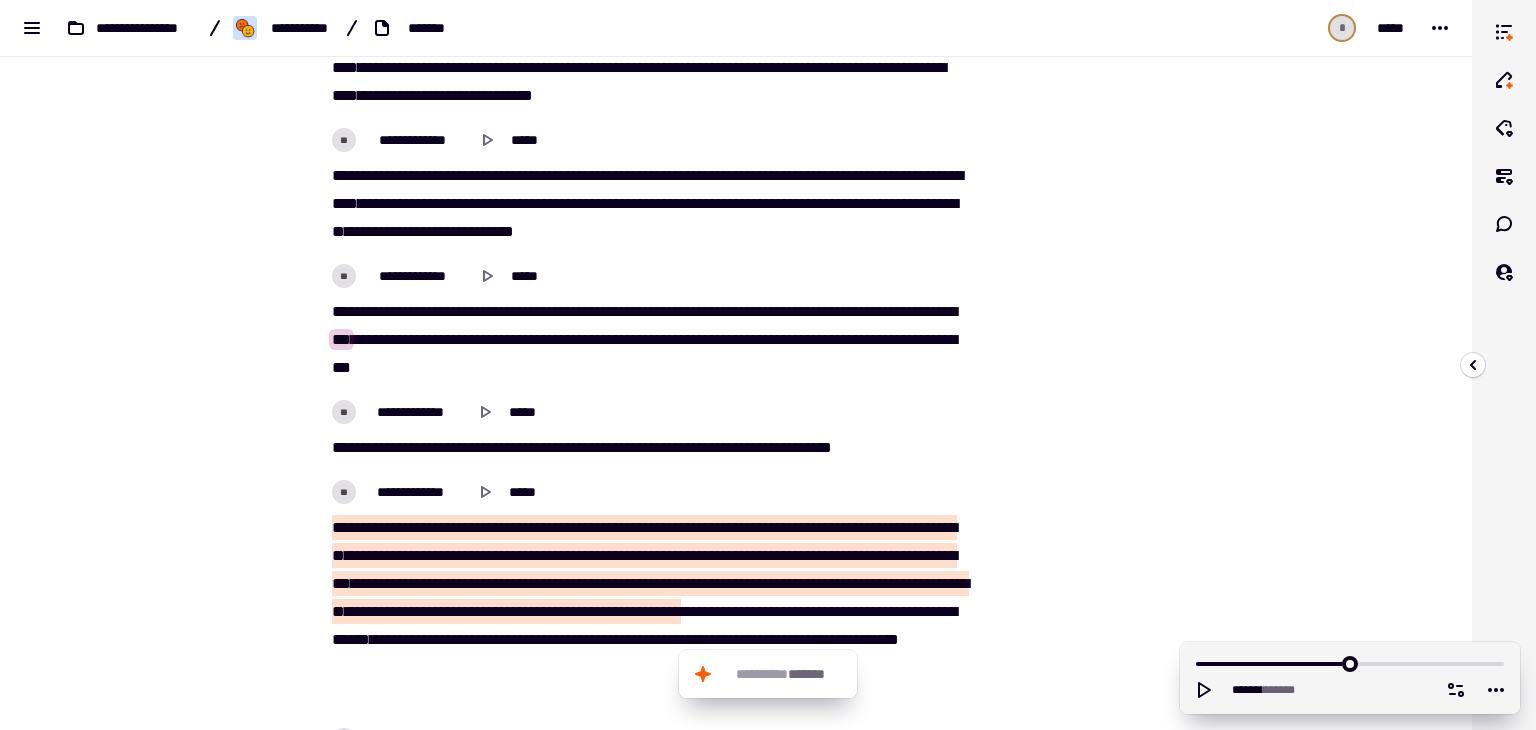drag, startPoint x: 409, startPoint y: 297, endPoint x: 845, endPoint y: 296, distance: 436.00116 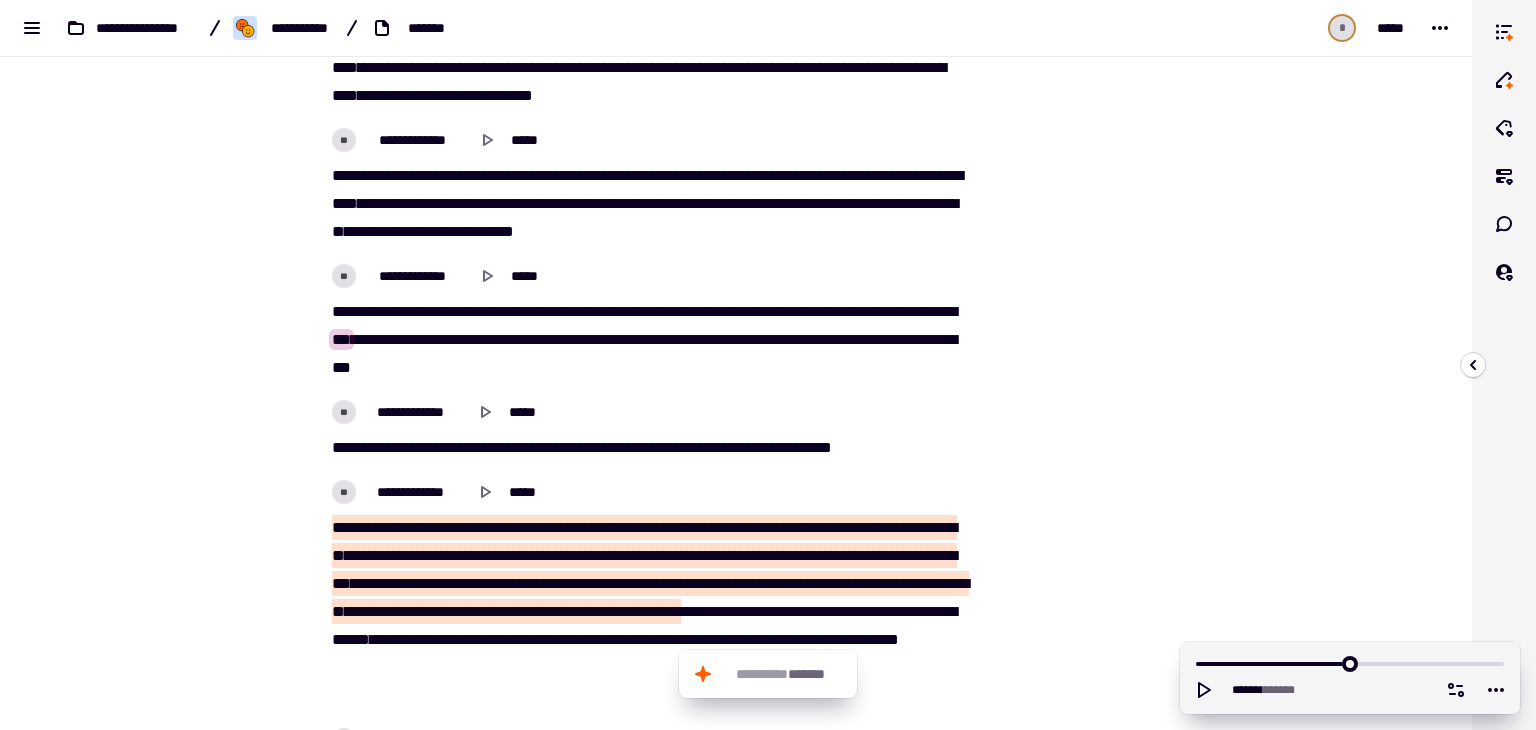 click on "******" at bounding box center (933, 311) 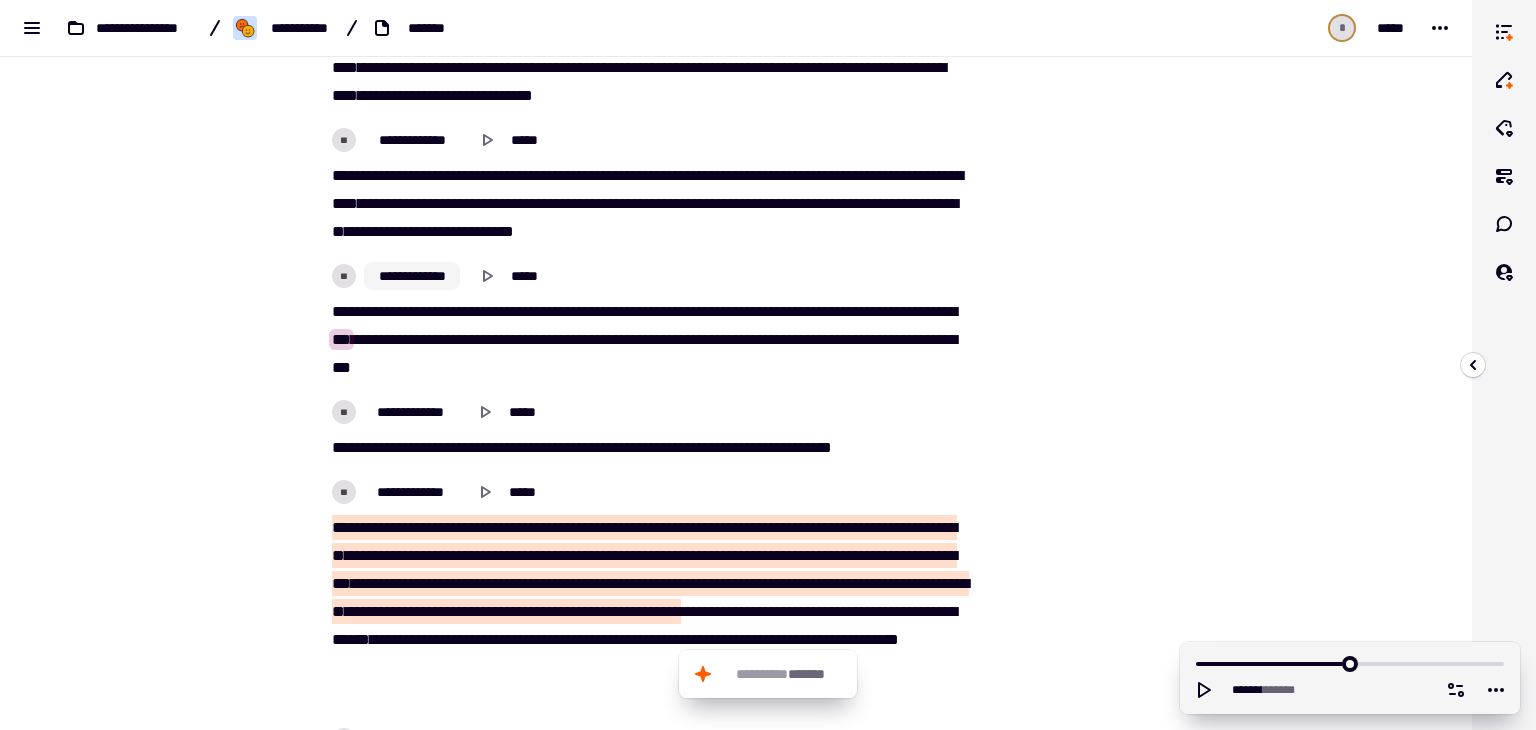 click on "**********" 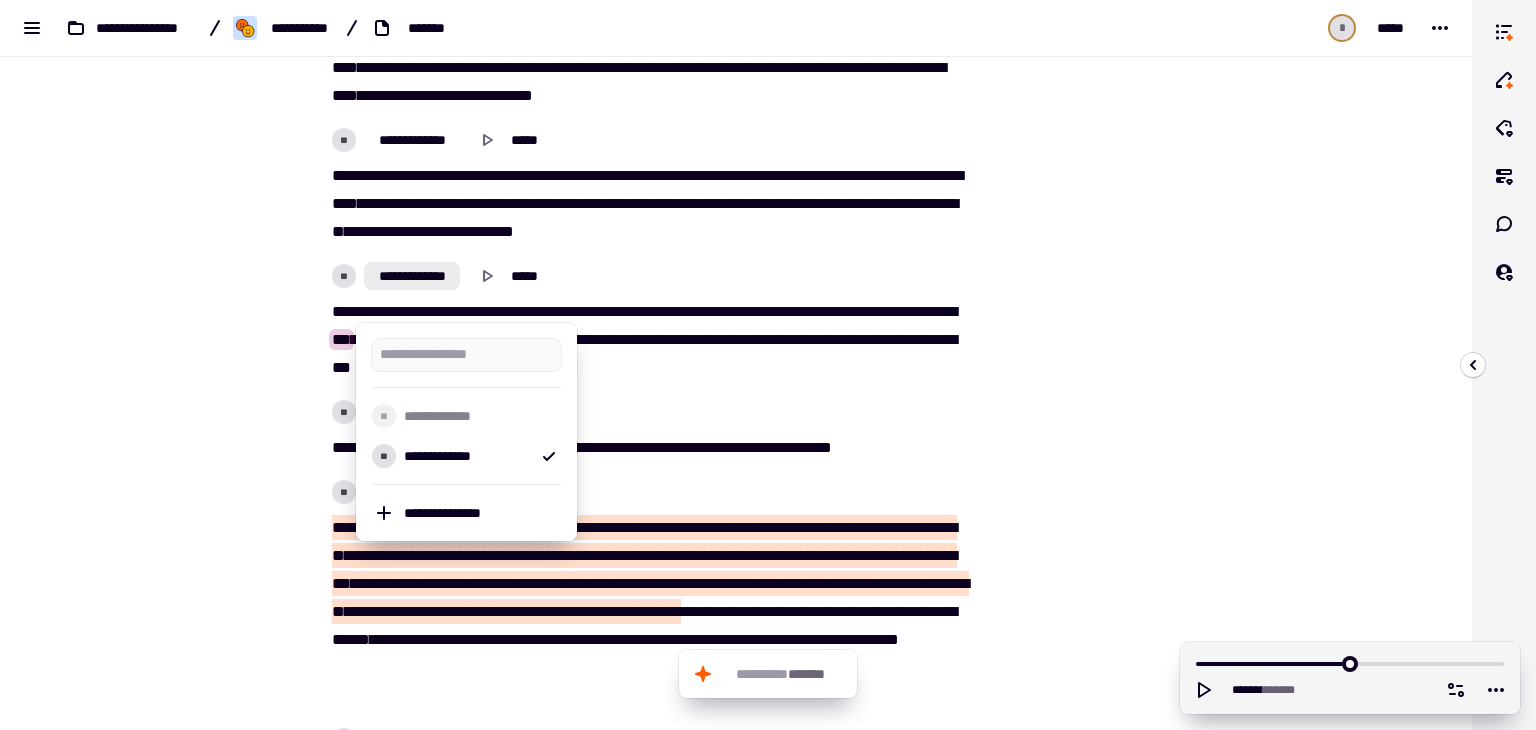 click on "**********" at bounding box center (1082, 169) 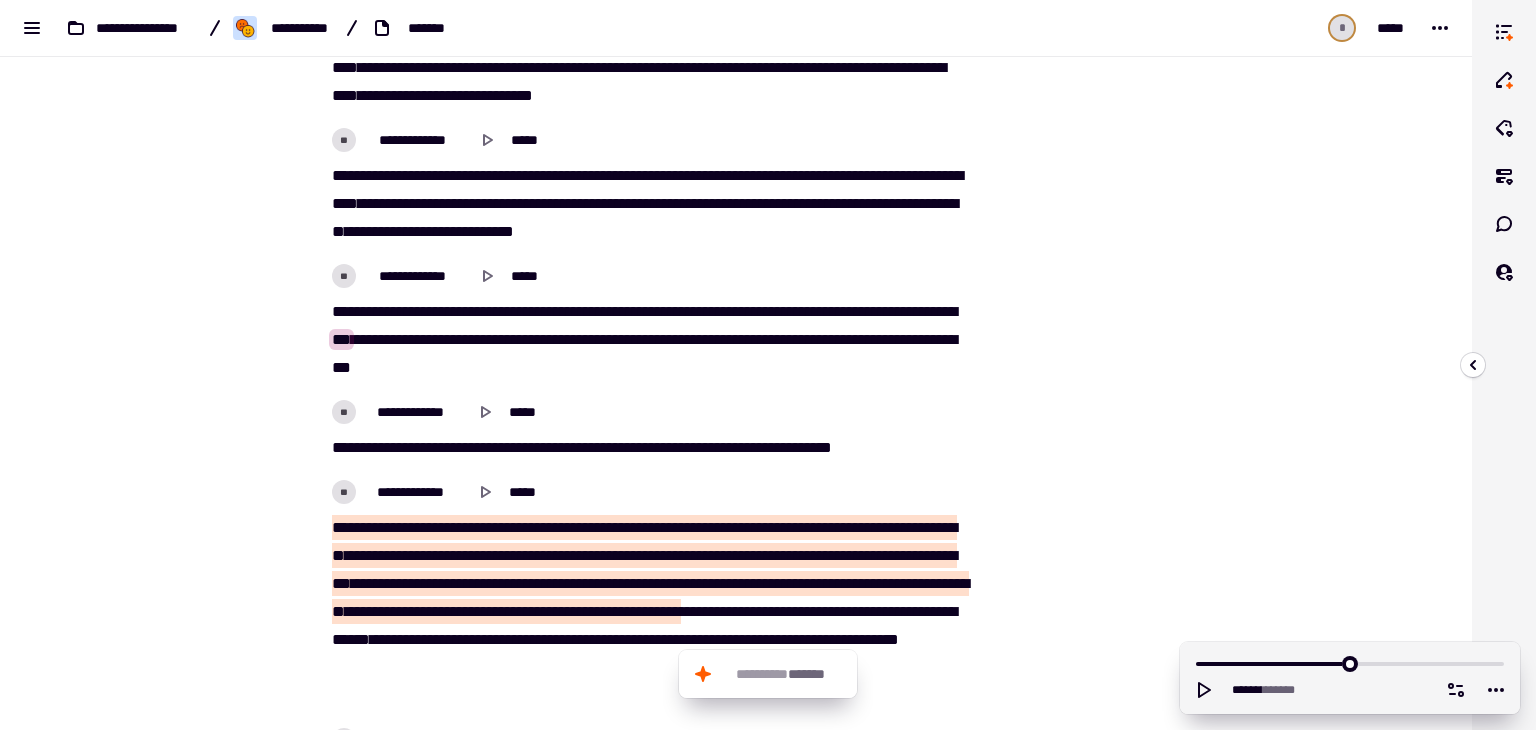click on "***   **   ****   ****   *****   ***   **   ***** * ***   ****   **   **** * ***   *****   **   ******   **   ****   ****   *****   **   ******   ***   *** **   ****   ****   *******   ****   ***** * *******   ******   *** * *******   ****   *****   ***** * **   ***   ****   ****   *** *" at bounding box center [648, 340] 